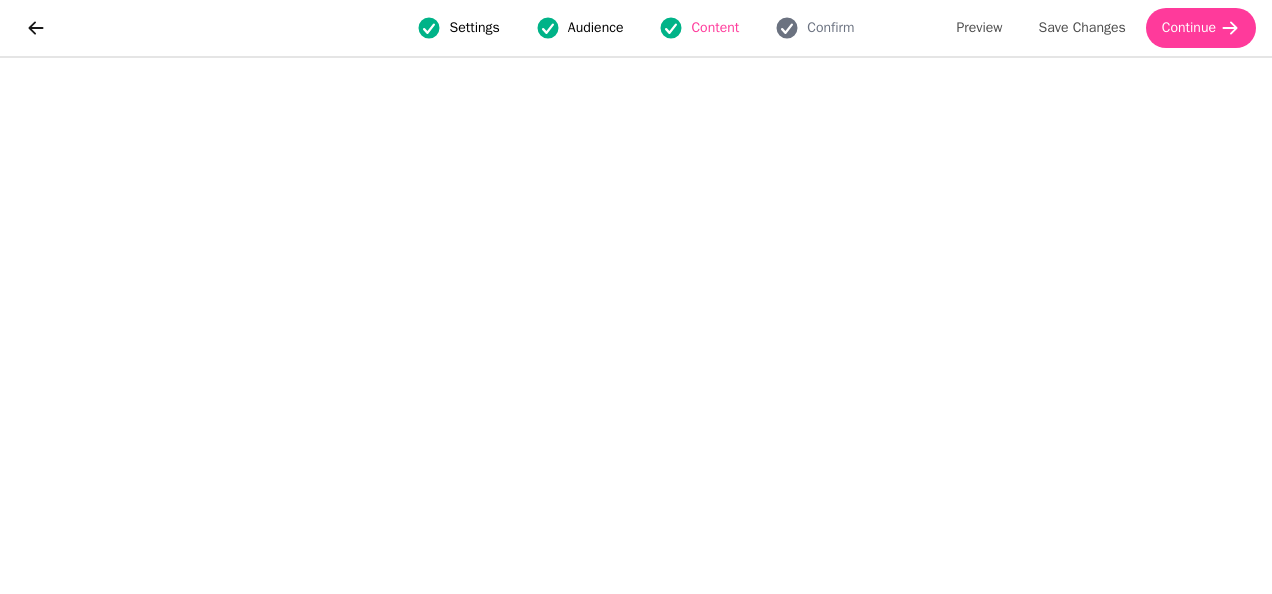 scroll, scrollTop: 0, scrollLeft: 0, axis: both 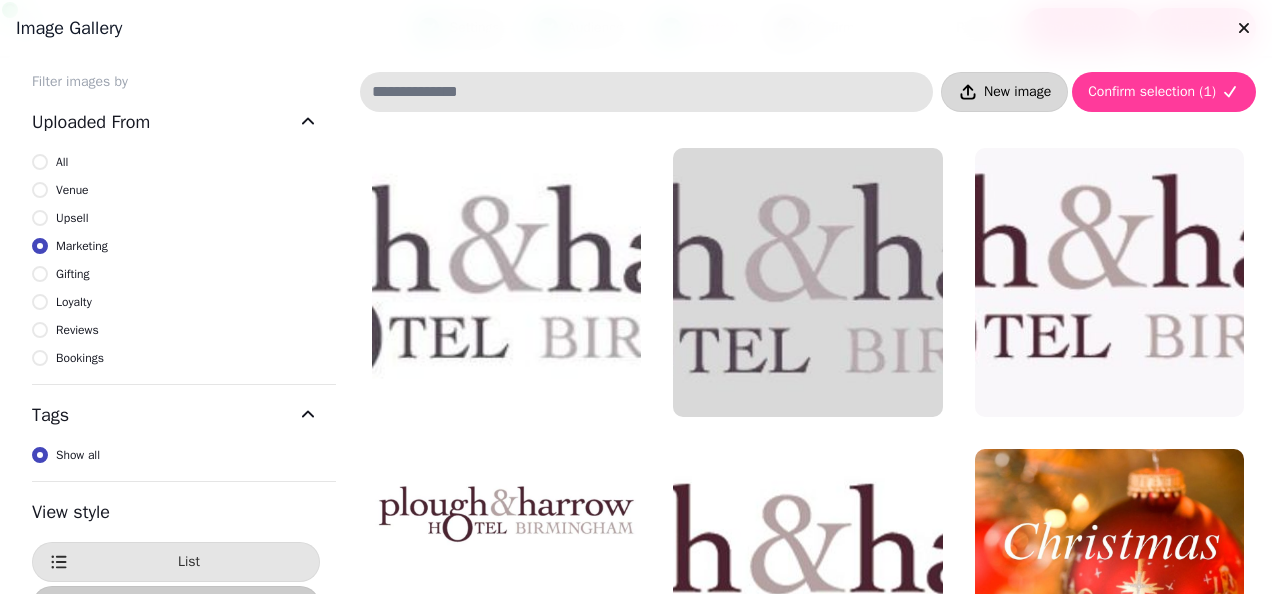 click on "New image" at bounding box center (1017, 92) 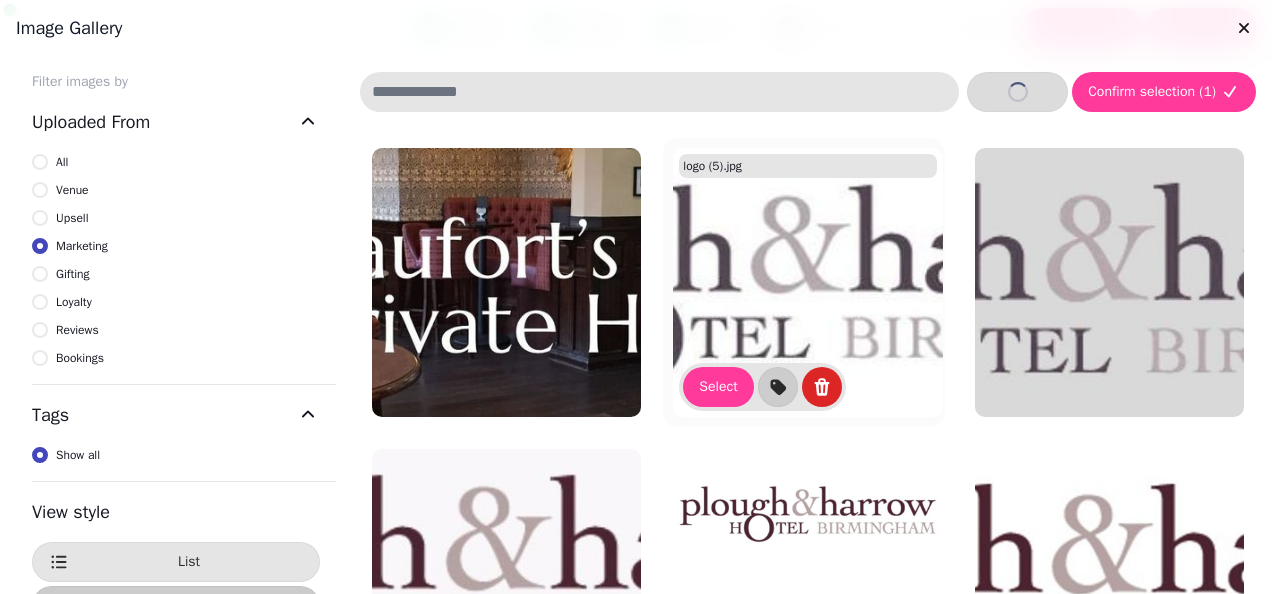 click at bounding box center [807, 282] 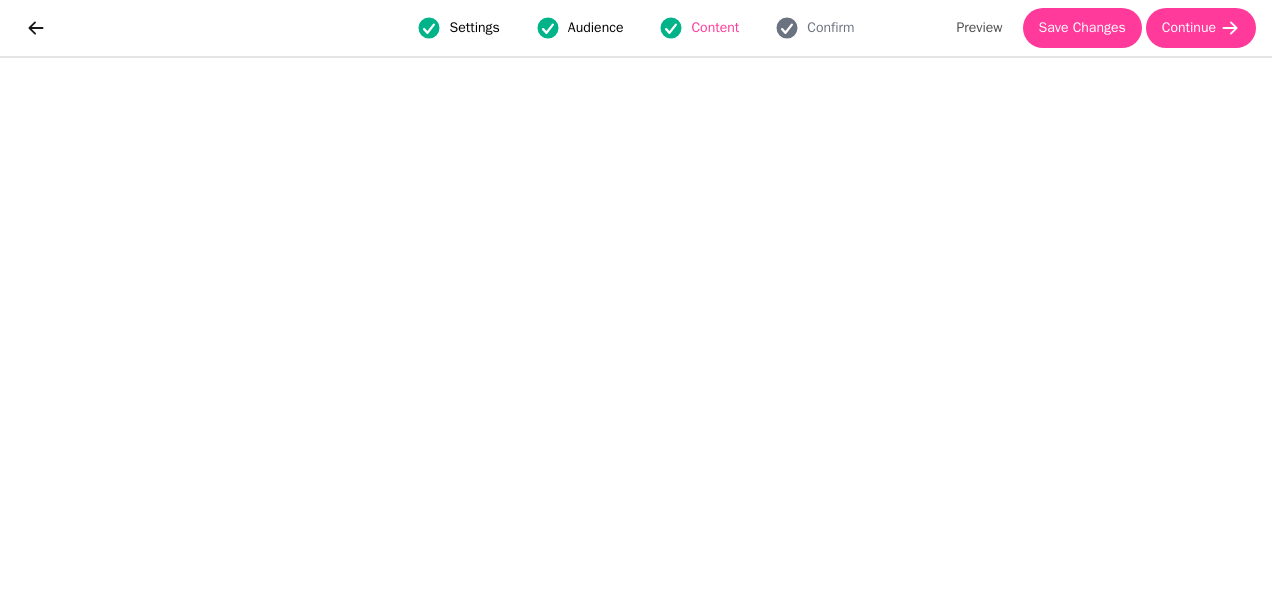 scroll, scrollTop: 48, scrollLeft: 0, axis: vertical 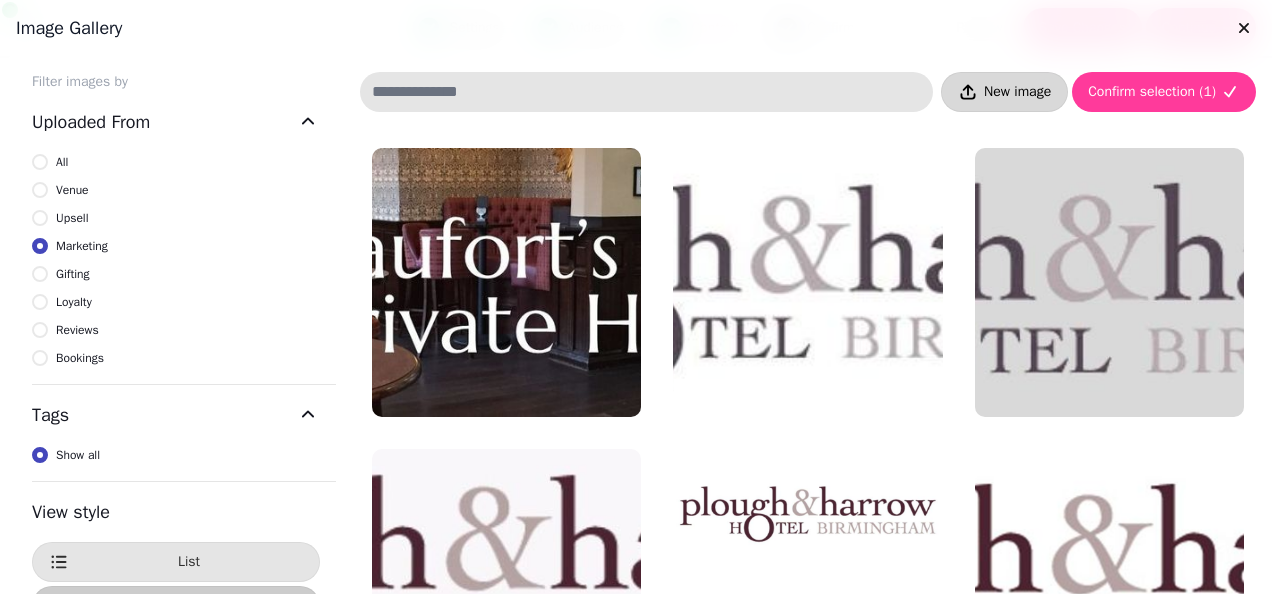 click on "New image" at bounding box center [1017, 92] 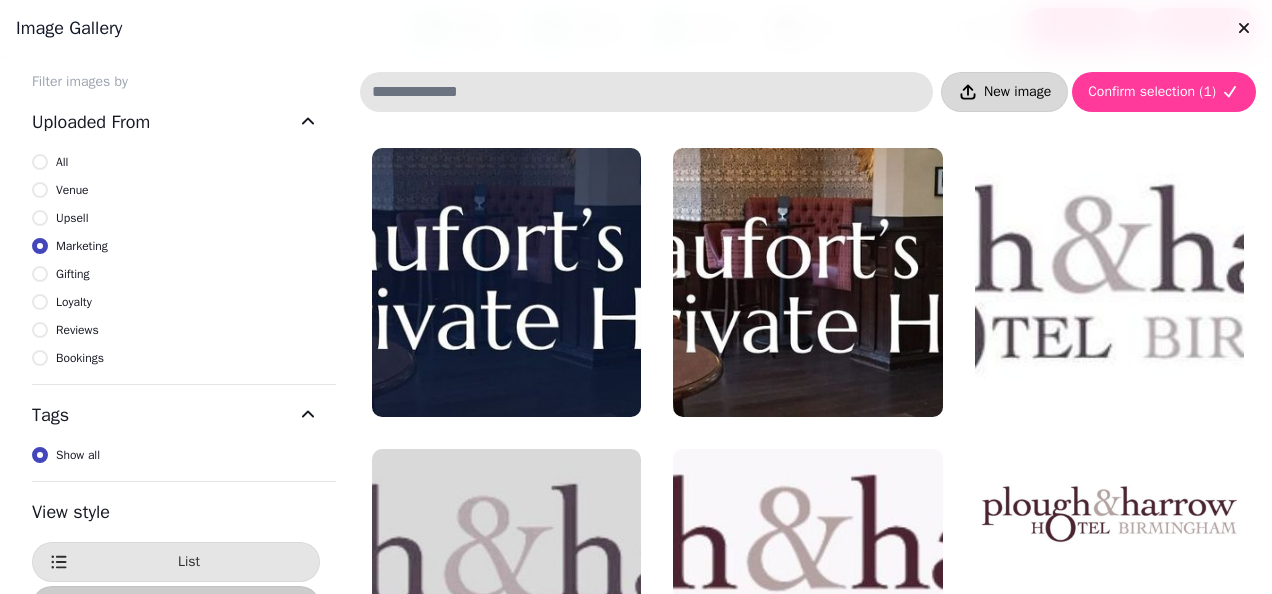 click on "New image" at bounding box center [1017, 92] 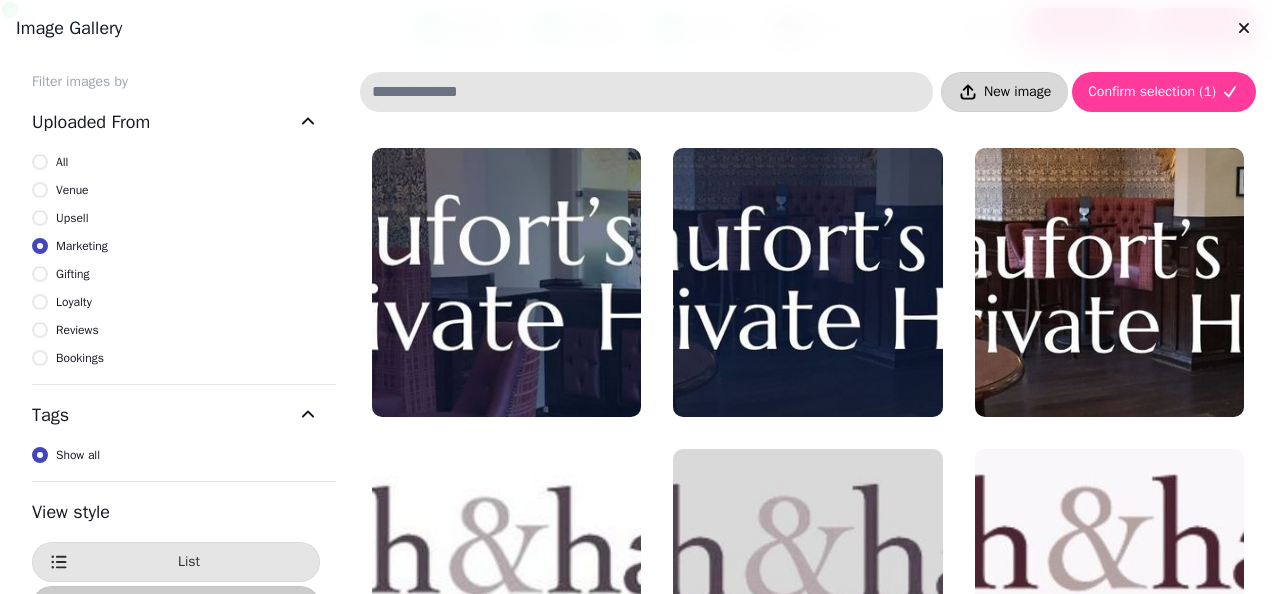 click on "New image" at bounding box center [1004, 92] 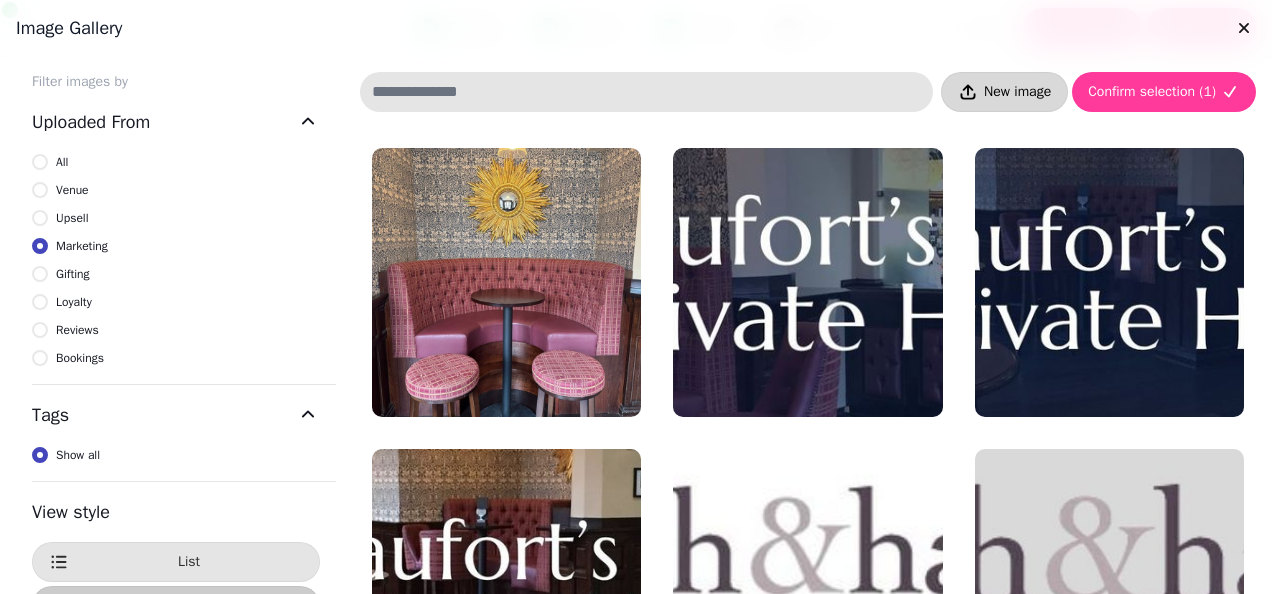 click on "New image" at bounding box center [1017, 92] 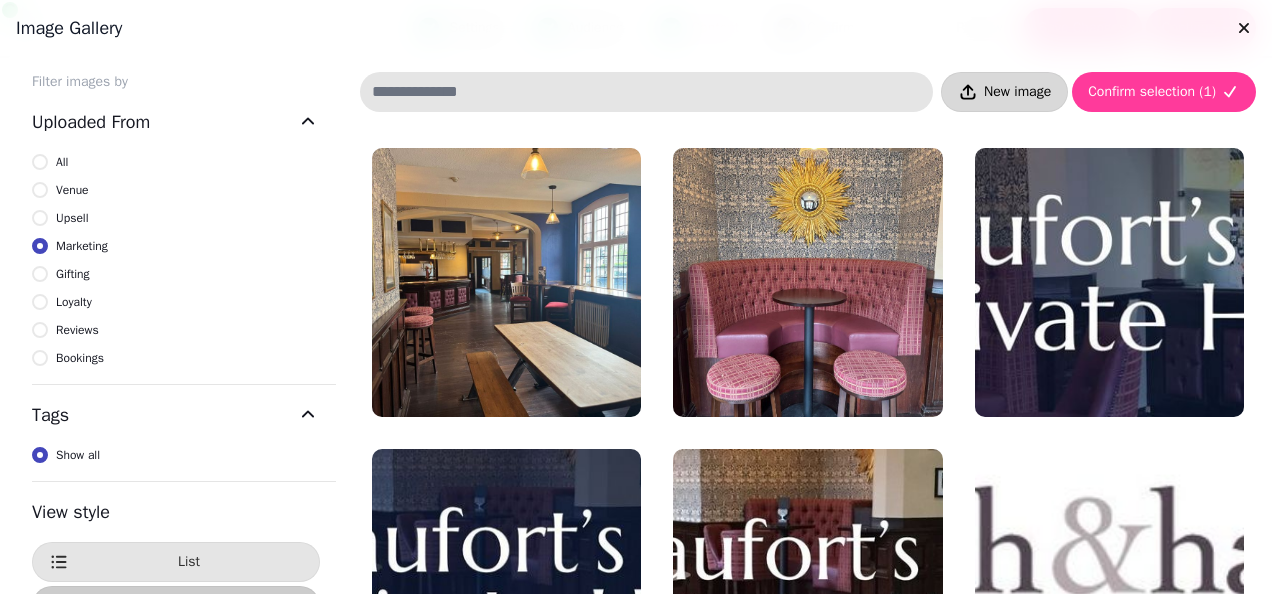 click on "New image" at bounding box center (1017, 92) 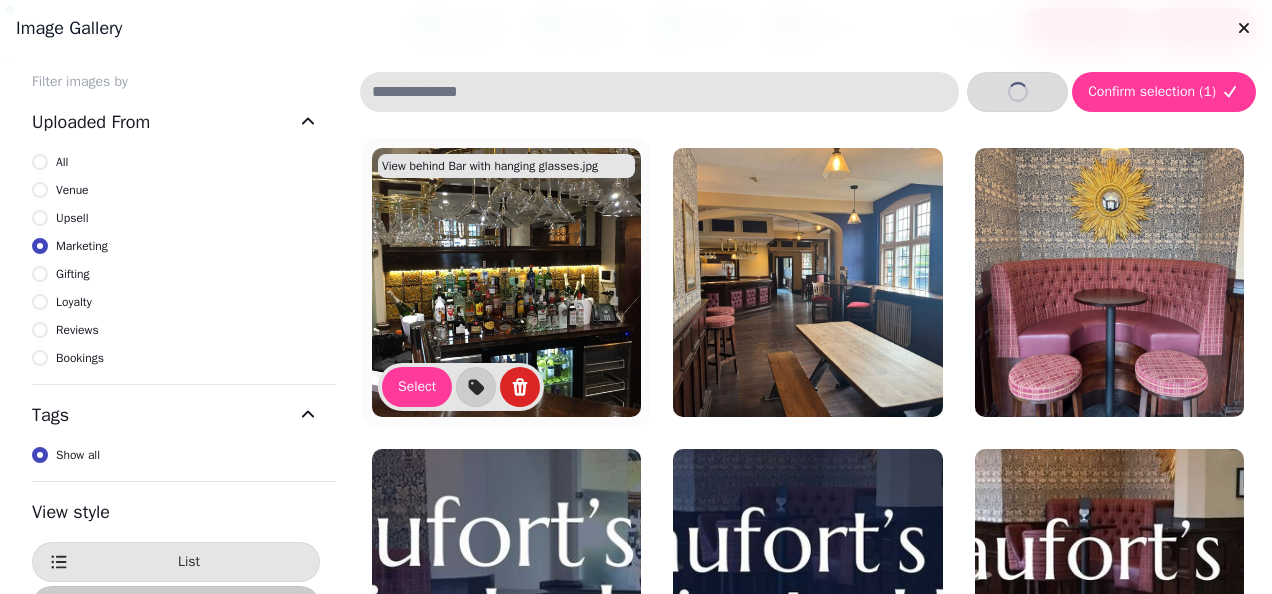 click at bounding box center (506, 282) 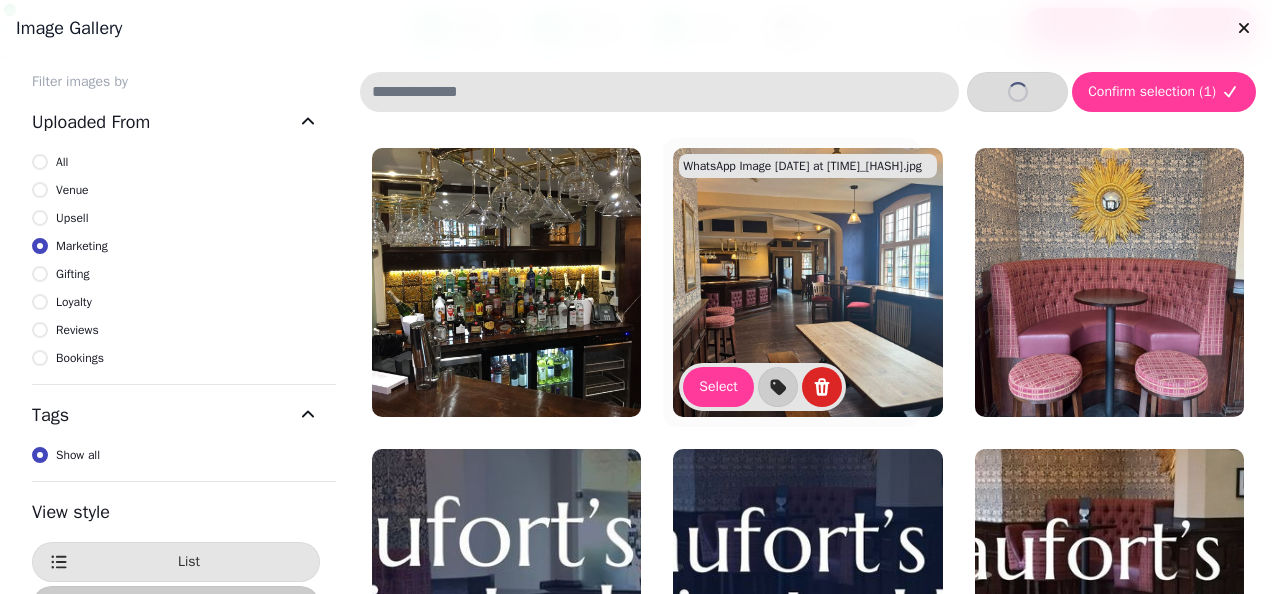 click at bounding box center (807, 282) 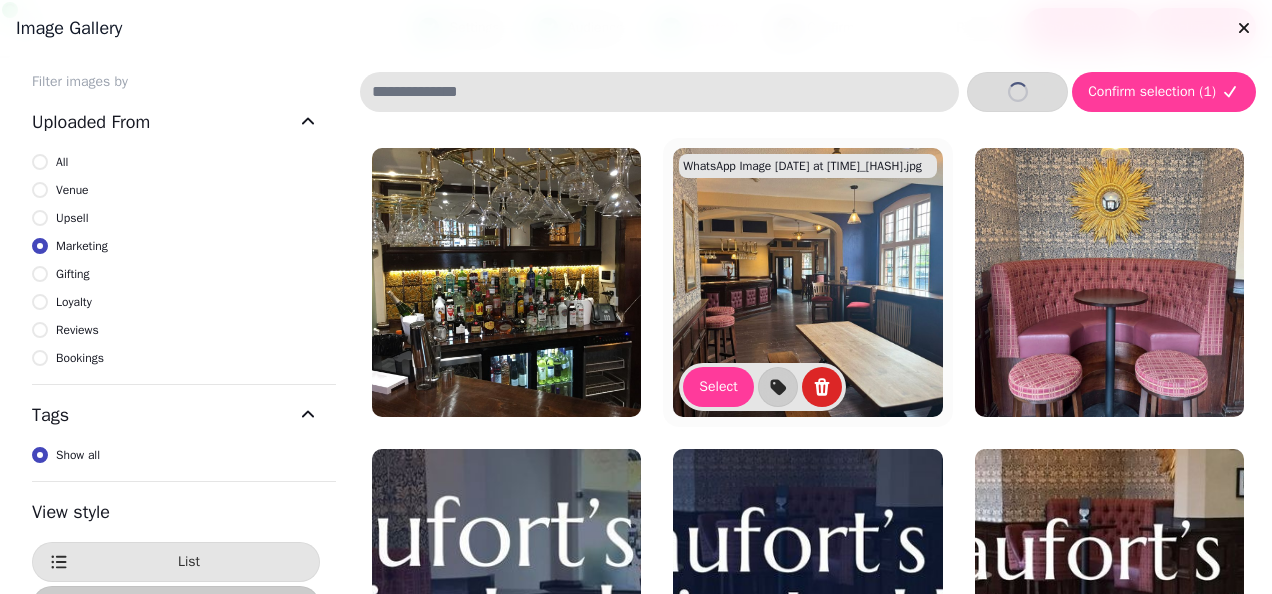 click at bounding box center [807, 282] 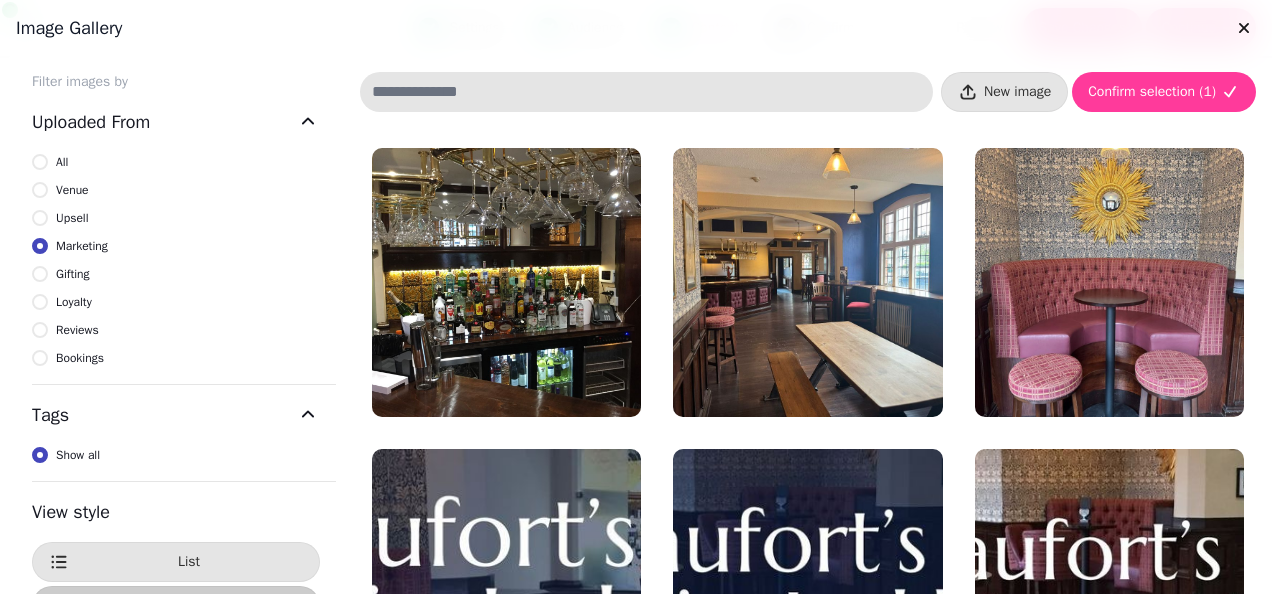 click on "New image" at bounding box center [1004, 92] 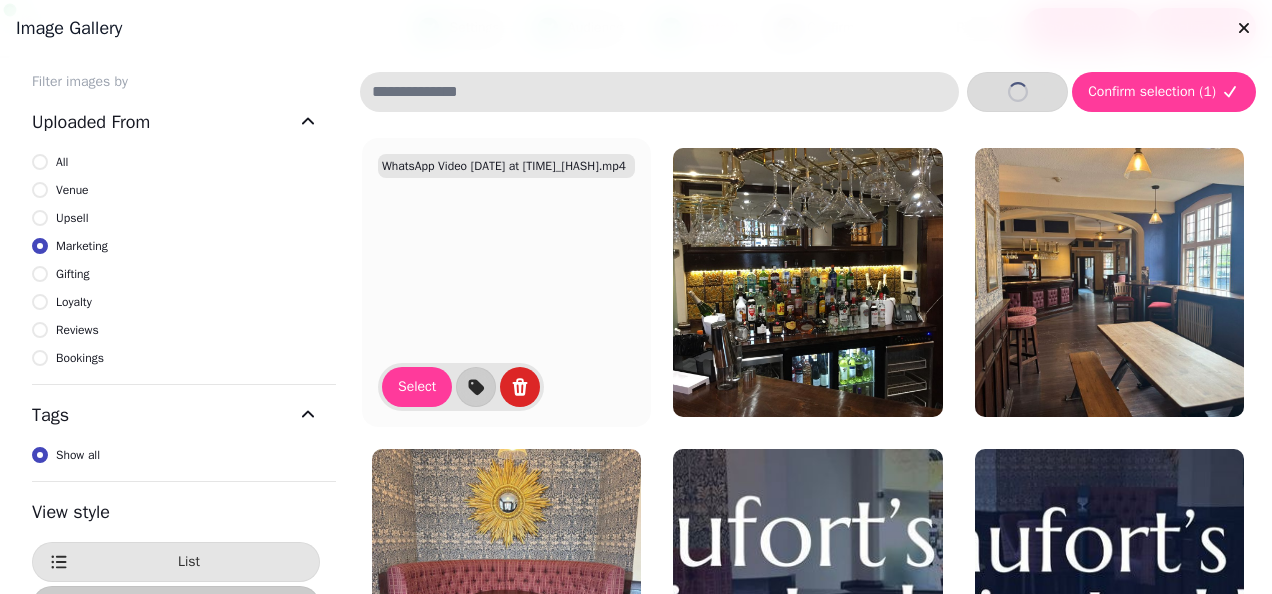 click at bounding box center (506, 282) 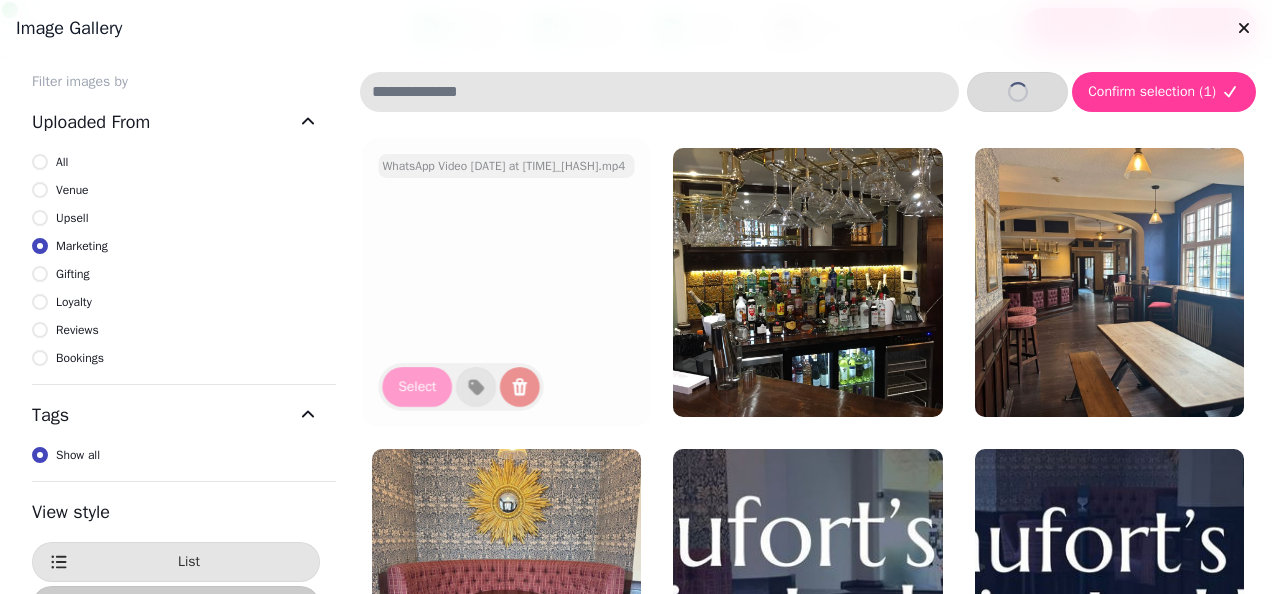 click at bounding box center [506, 282] 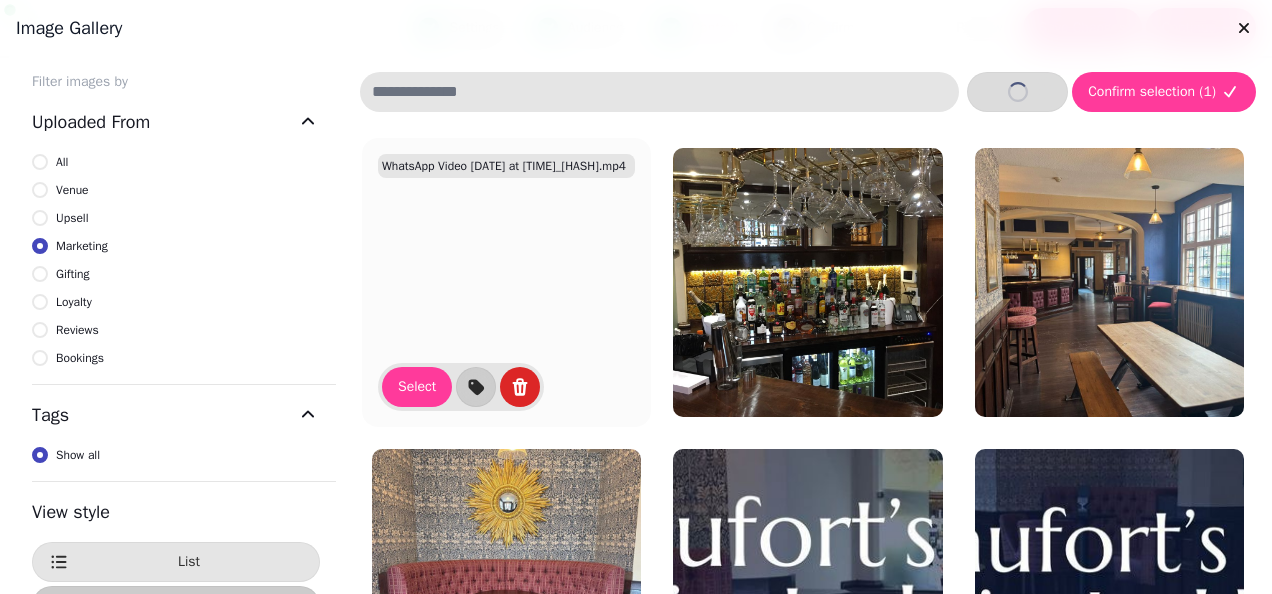 click at bounding box center [506, 282] 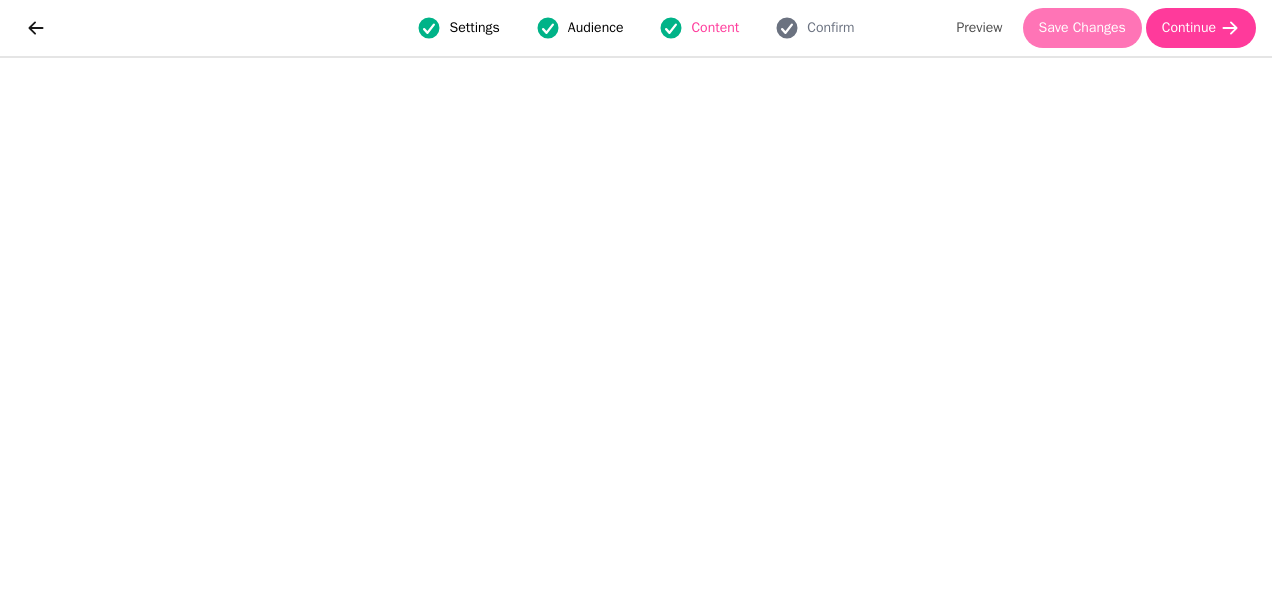 click on "Save Changes" at bounding box center [1082, 28] 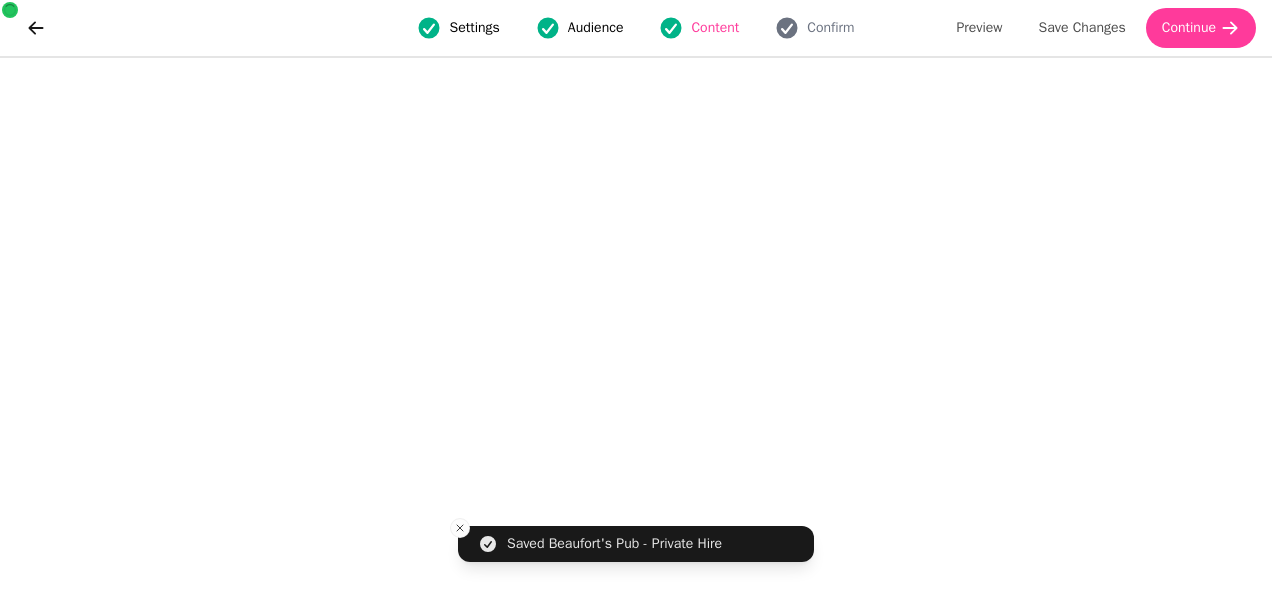 click on "Audience" at bounding box center (596, 28) 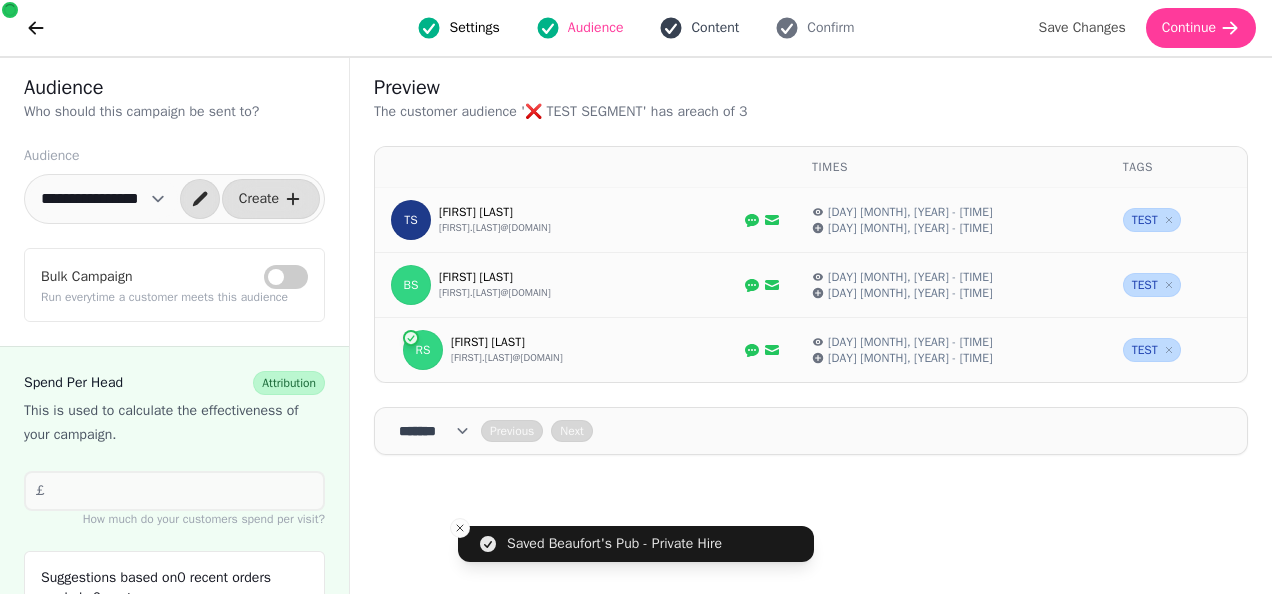 click 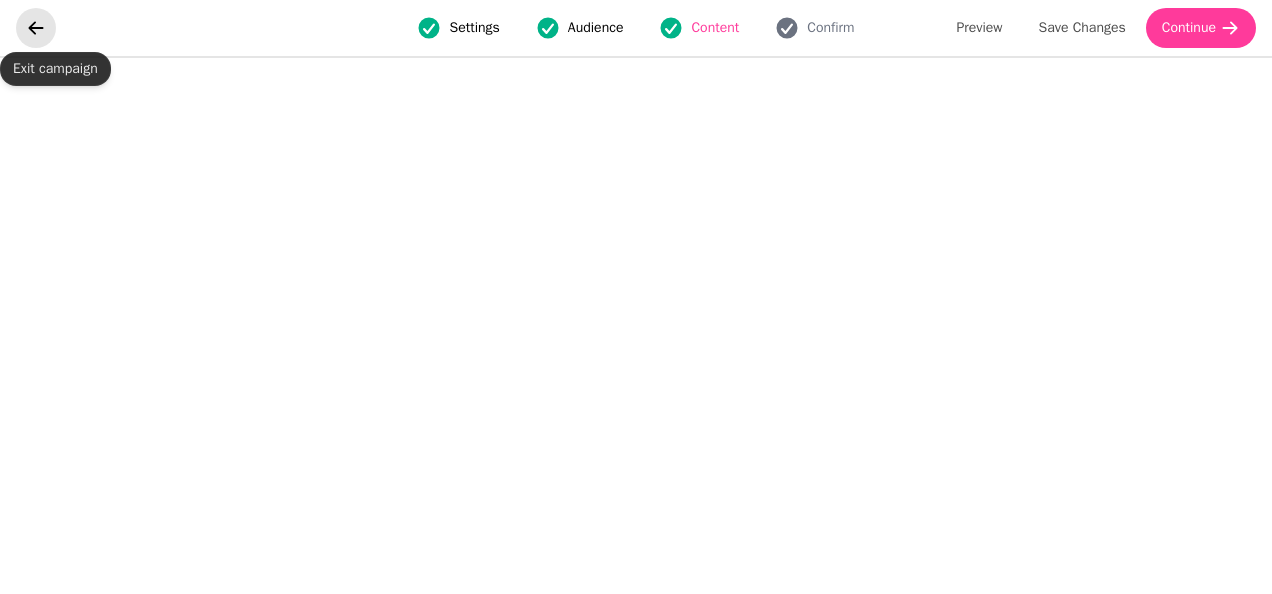 click 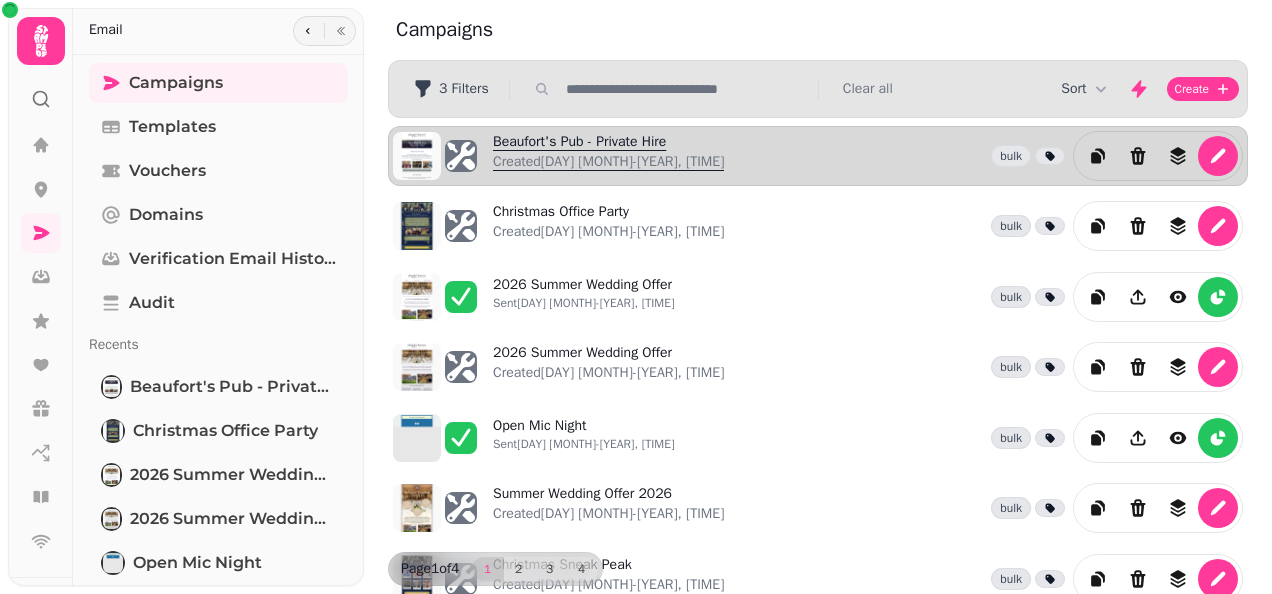 click on "Beaufort's Pub - Private Hire Created [DAY] [MONTH]-[YEAR], [TIME]" at bounding box center (608, 156) 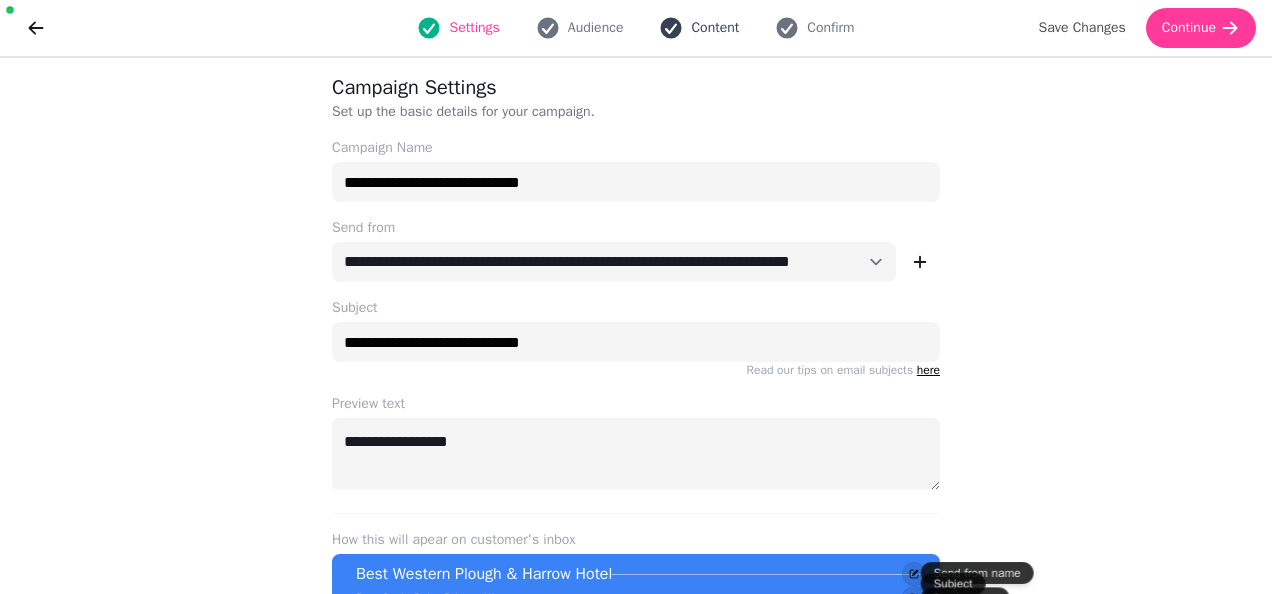 click on "Content" at bounding box center (715, 28) 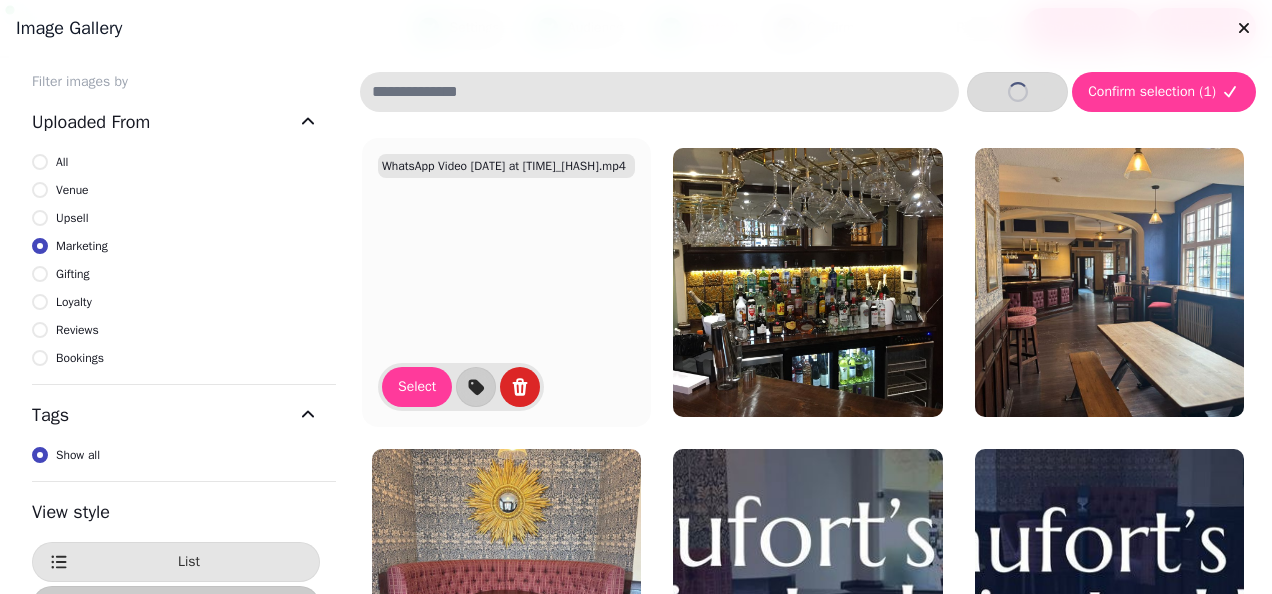 click at bounding box center (506, 282) 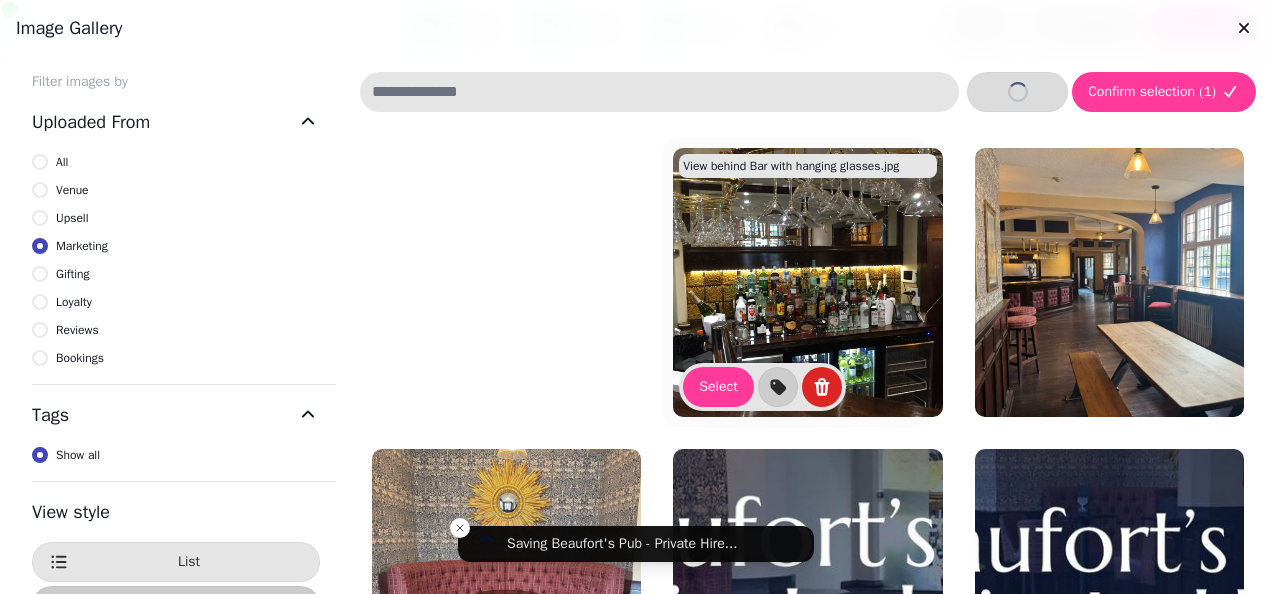 click at bounding box center (807, 282) 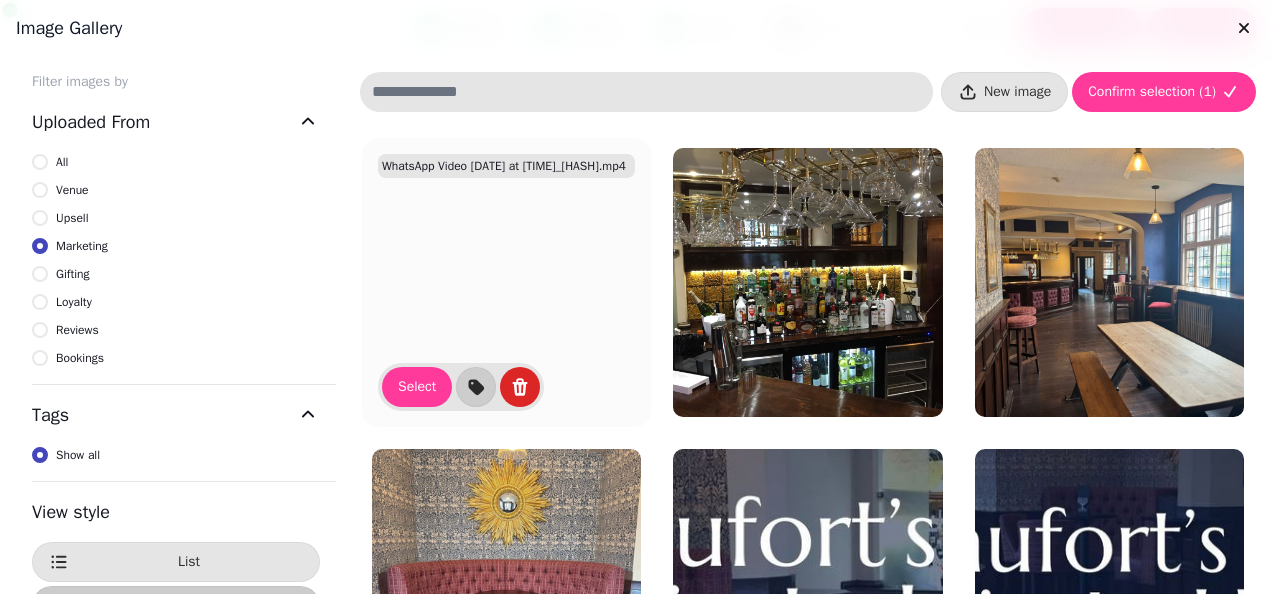 click at bounding box center (506, 282) 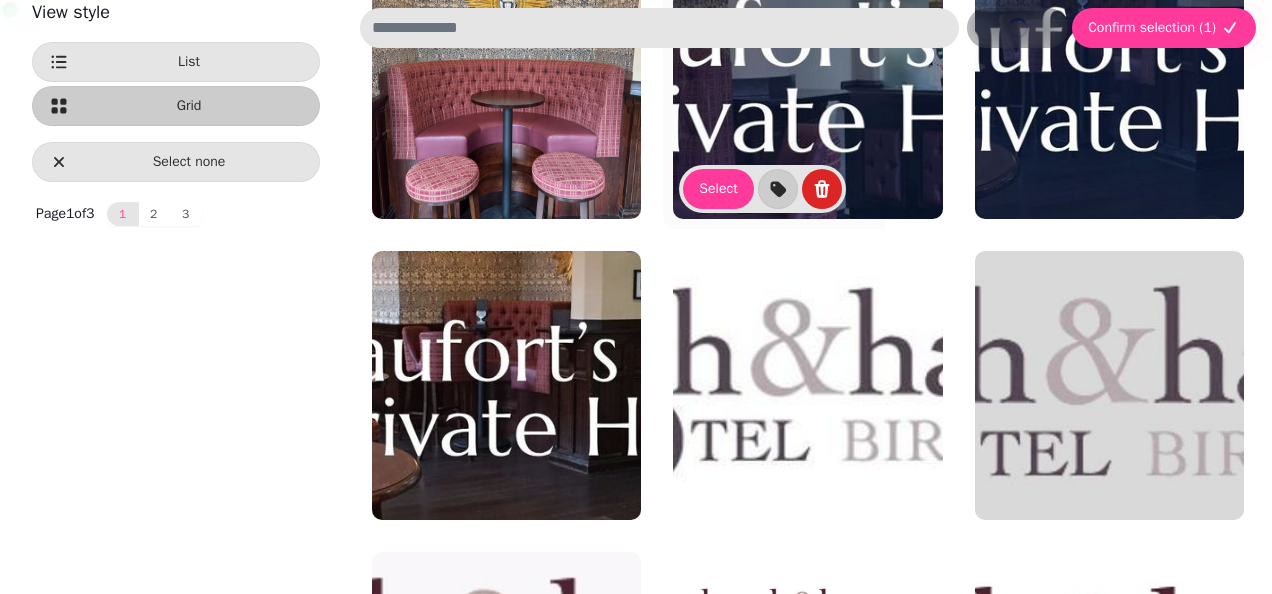 scroll, scrollTop: 0, scrollLeft: 0, axis: both 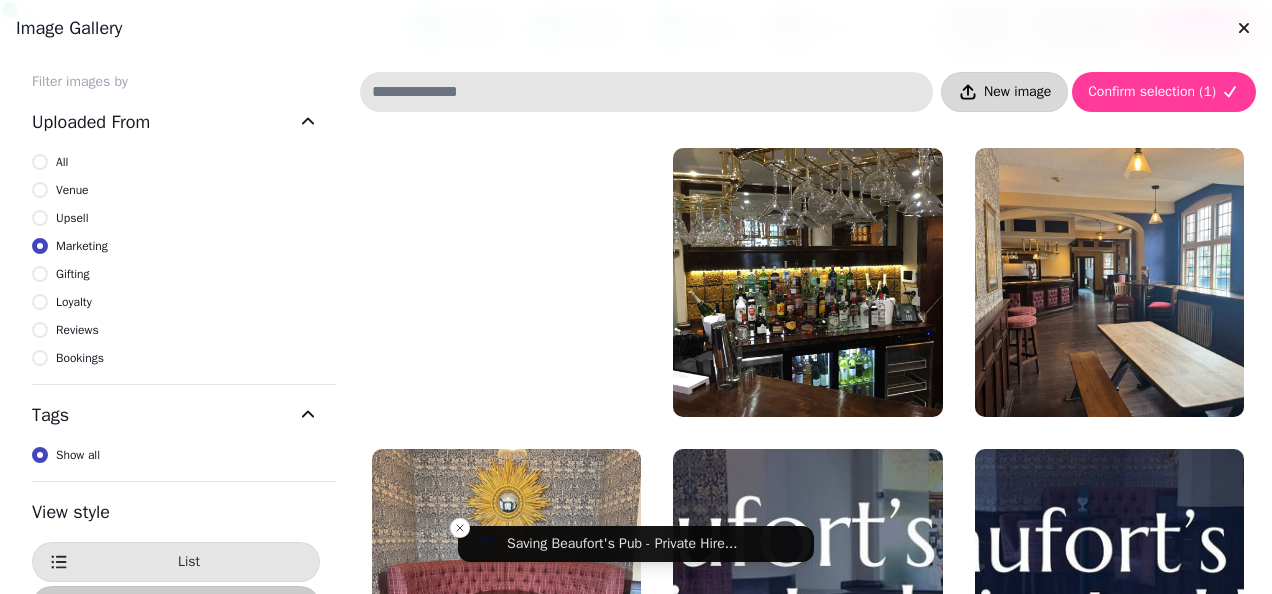 click on "New image" at bounding box center (1004, 92) 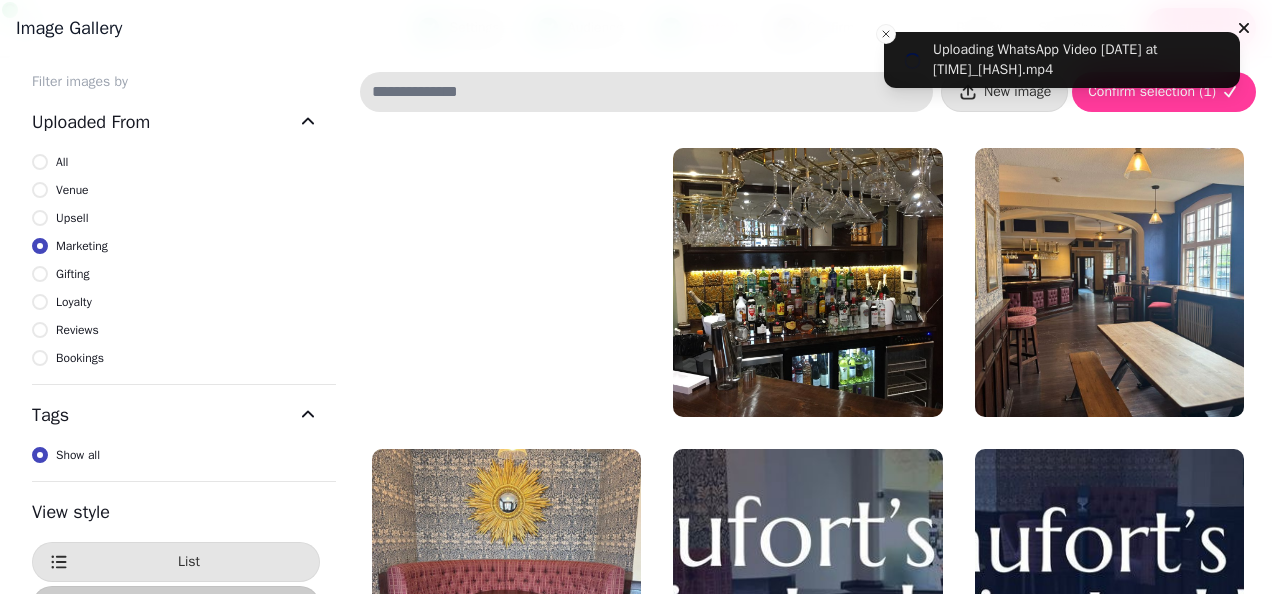 click on "Image gallery" at bounding box center [636, 28] 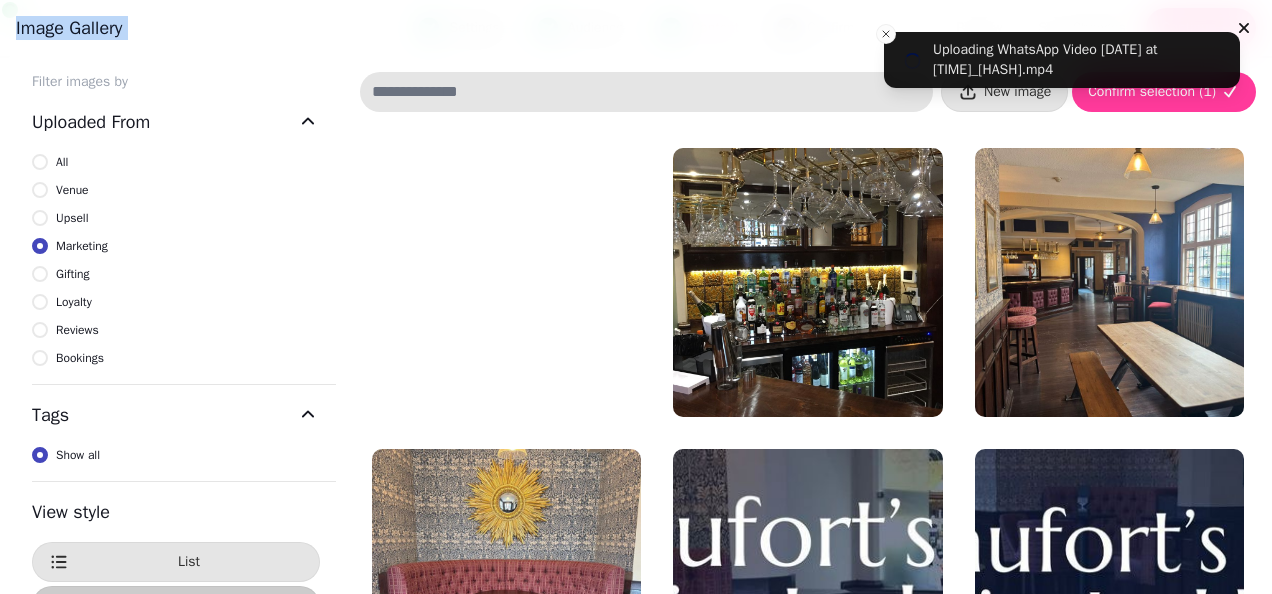 click on "Image gallery" at bounding box center (636, 28) 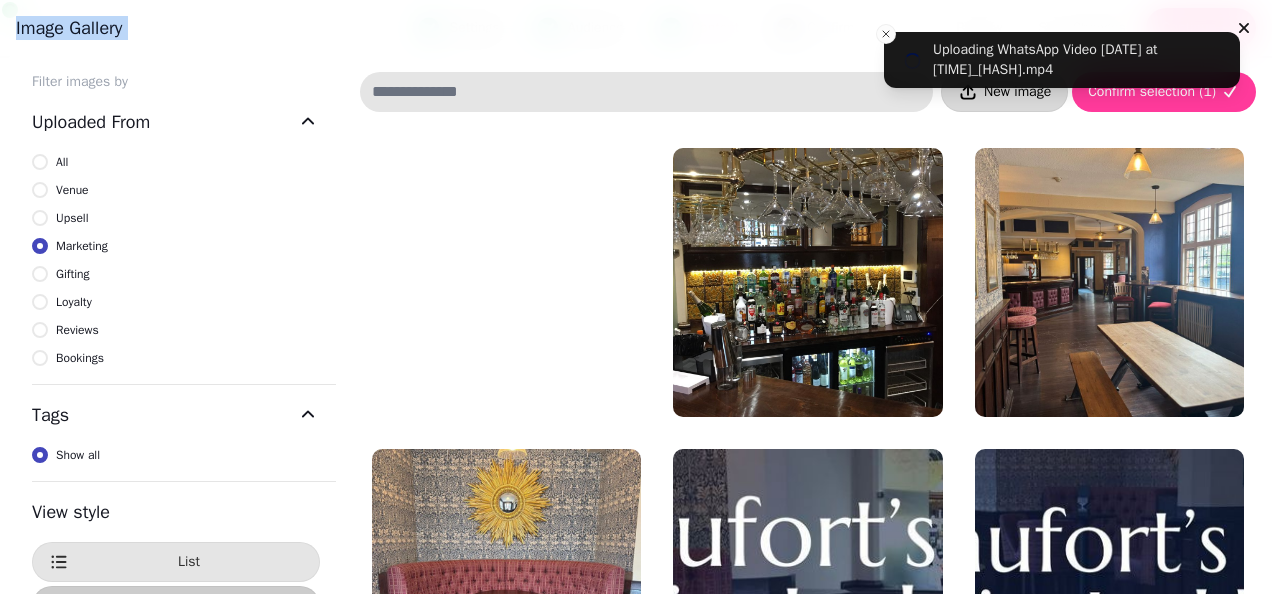 click on "New image" at bounding box center (1004, 92) 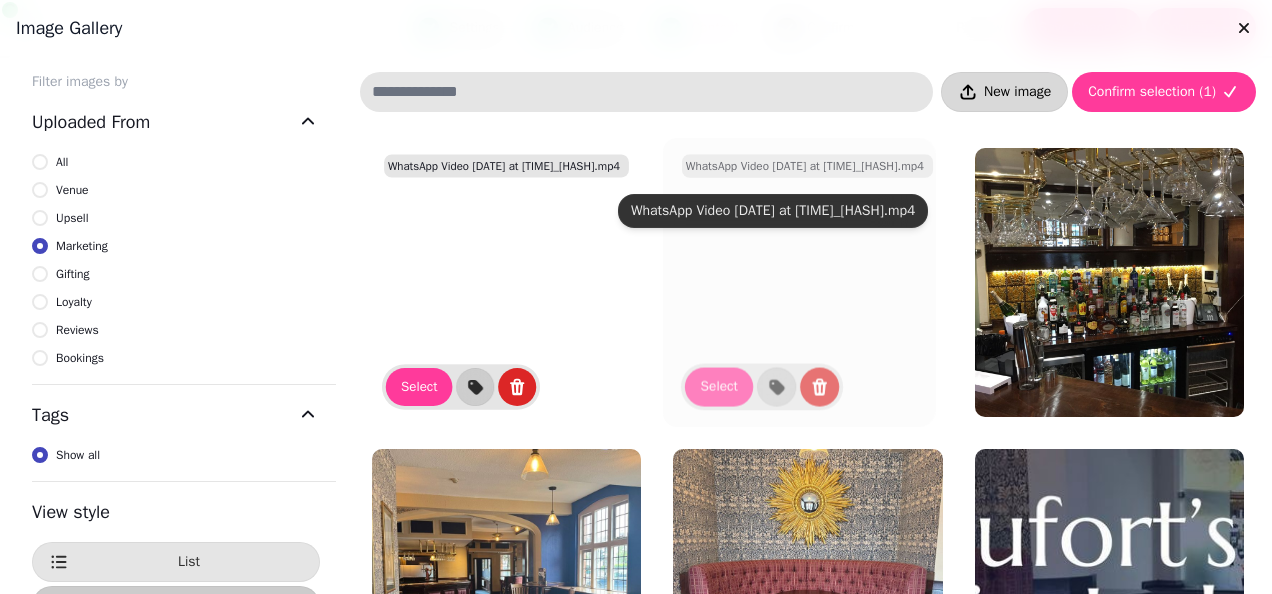 click on "New image" at bounding box center [1017, 92] 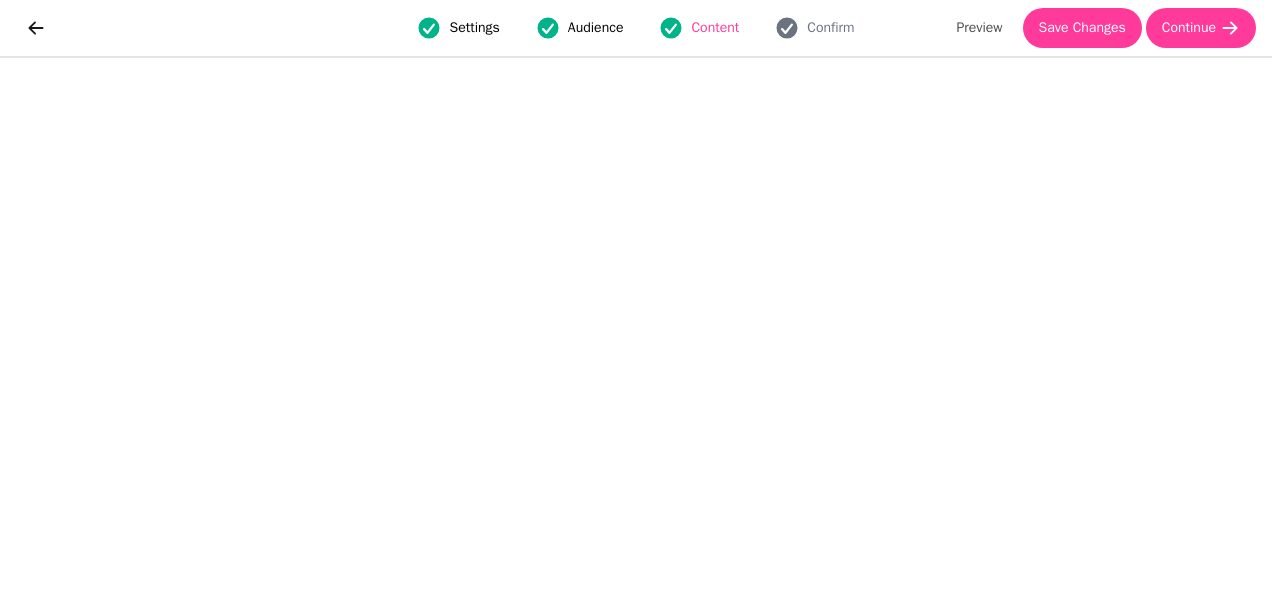 scroll, scrollTop: 48, scrollLeft: 0, axis: vertical 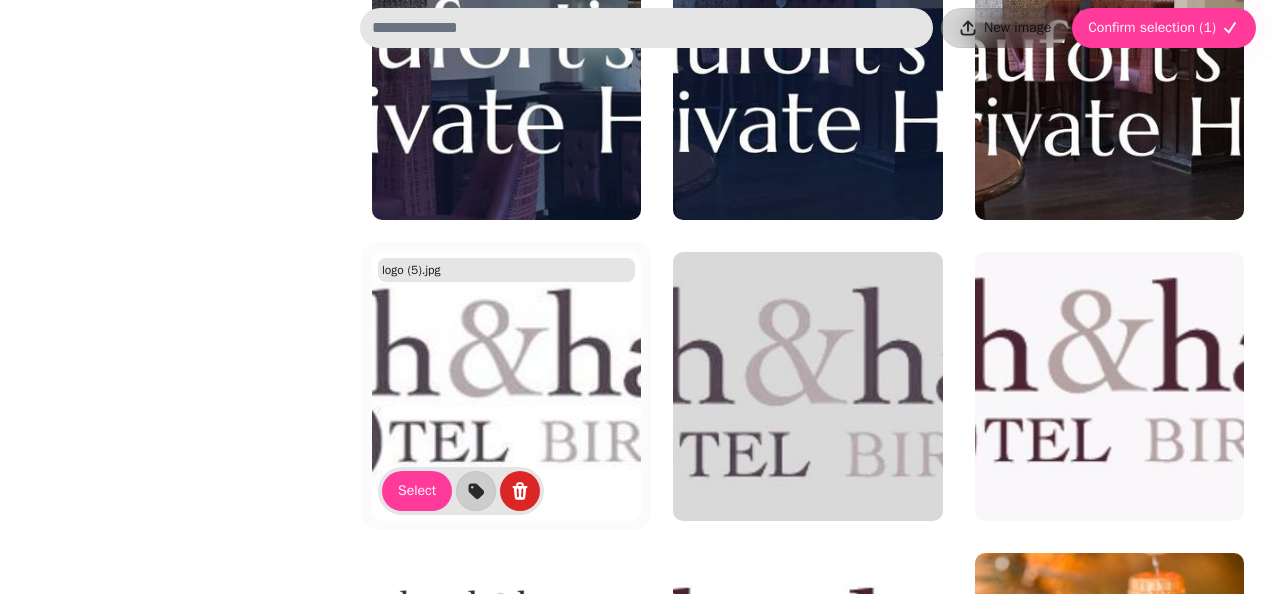 click at bounding box center [506, 386] 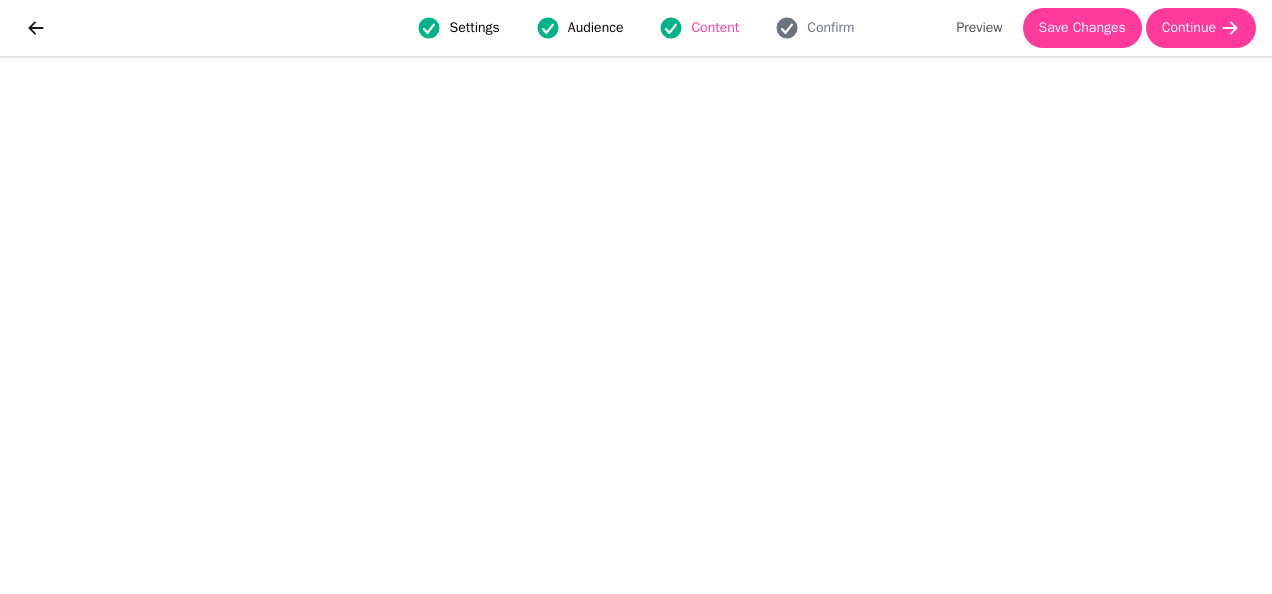 scroll, scrollTop: 64, scrollLeft: 0, axis: vertical 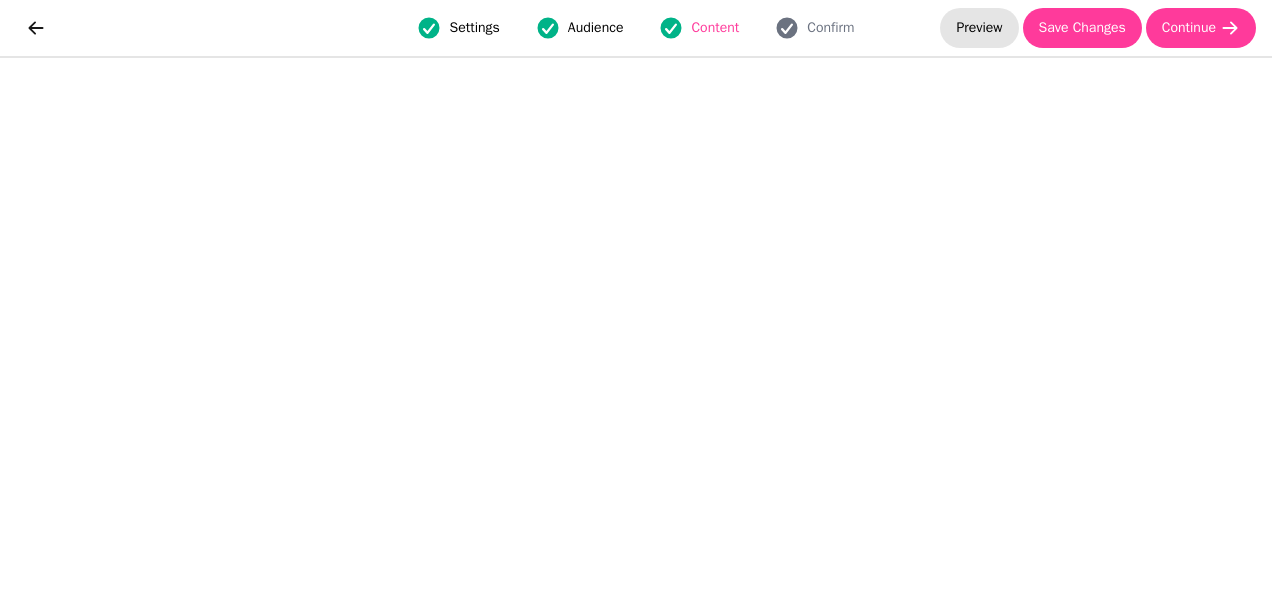 click on "Preview" at bounding box center [979, 28] 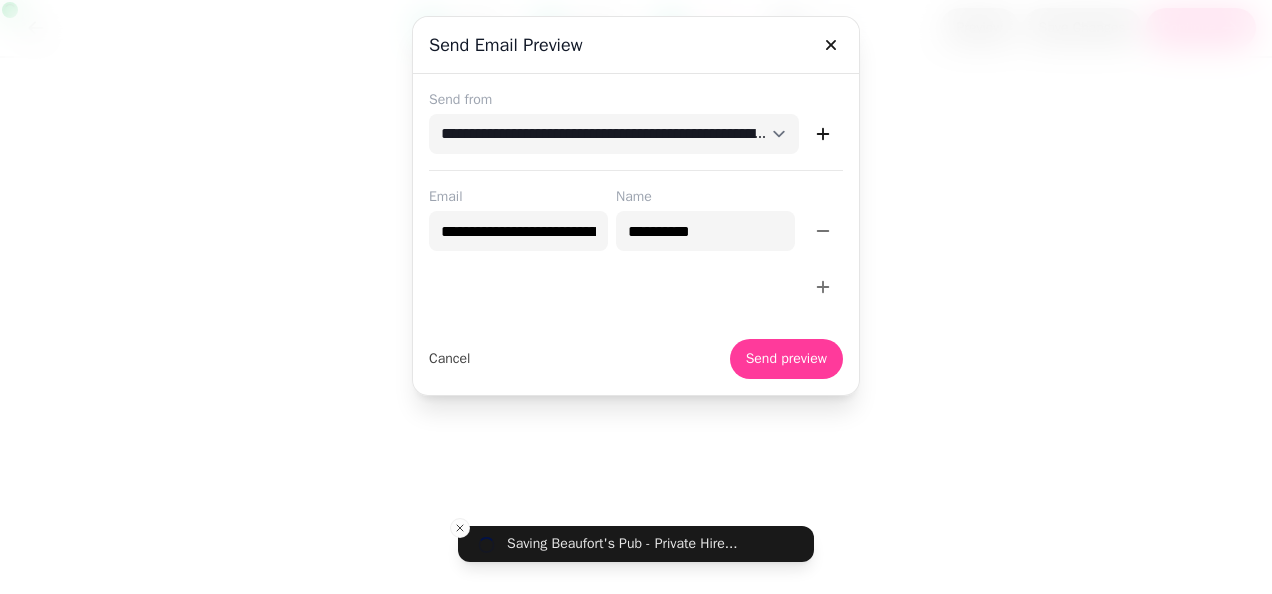click 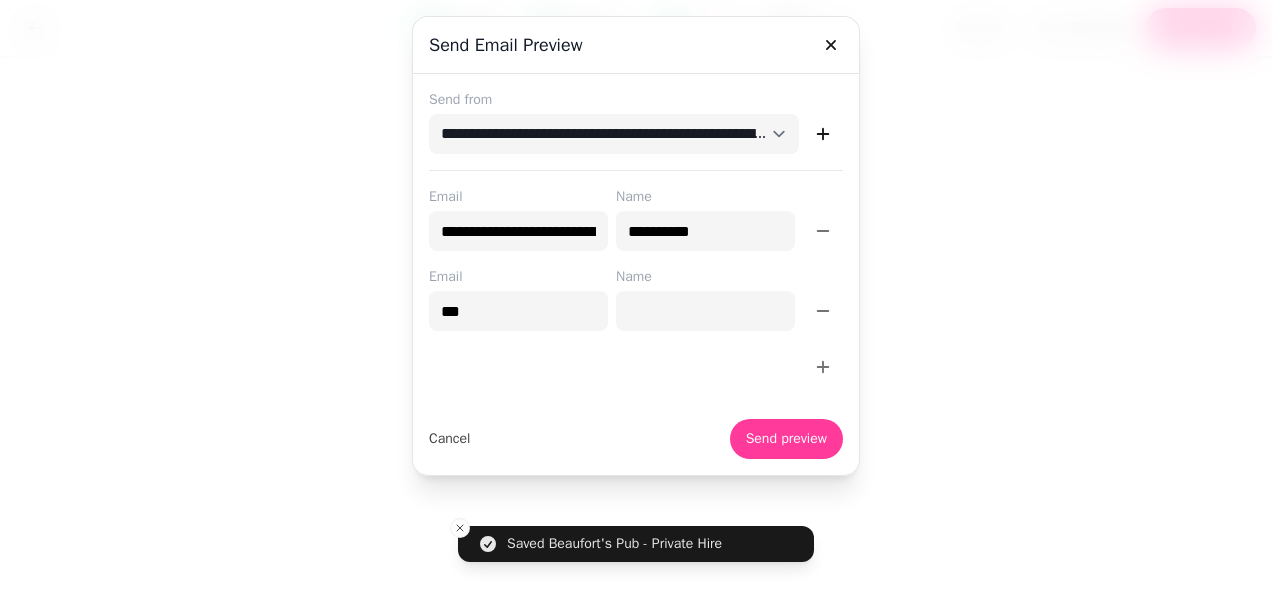 type on "**********" 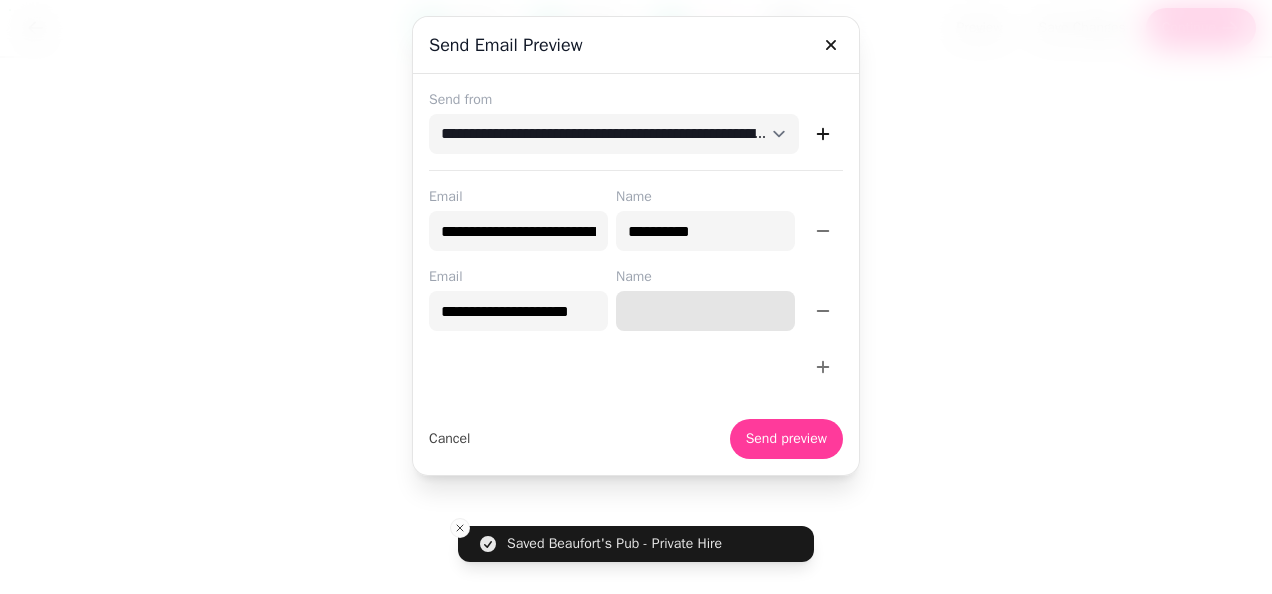 type on "****" 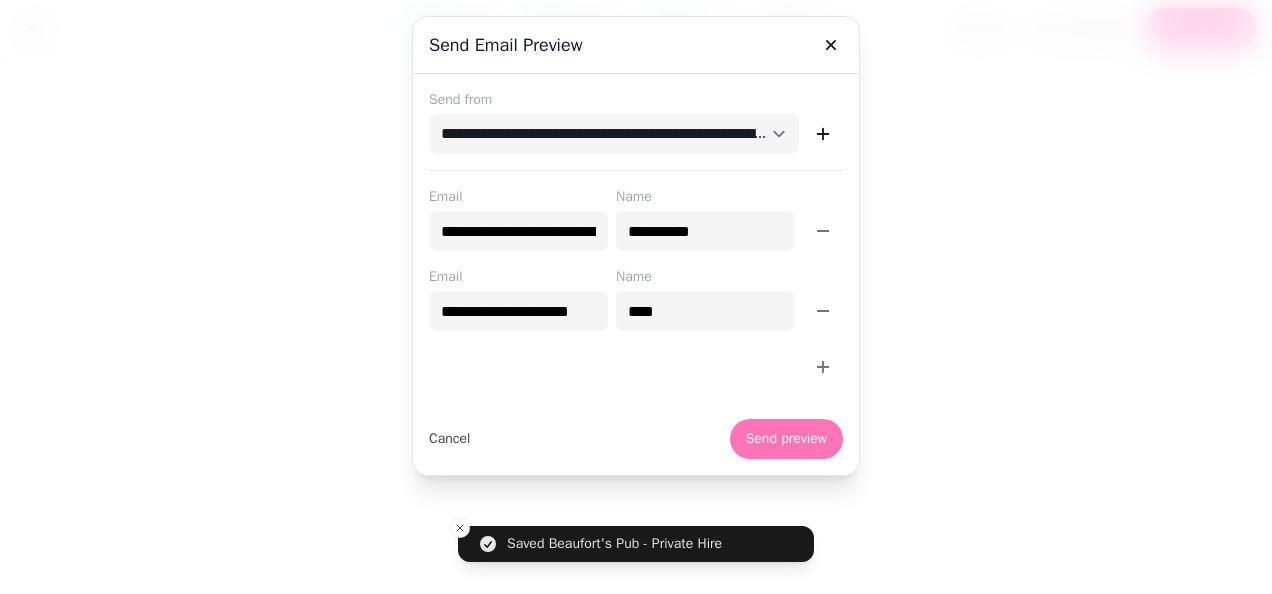 click on "Send preview" at bounding box center (786, 439) 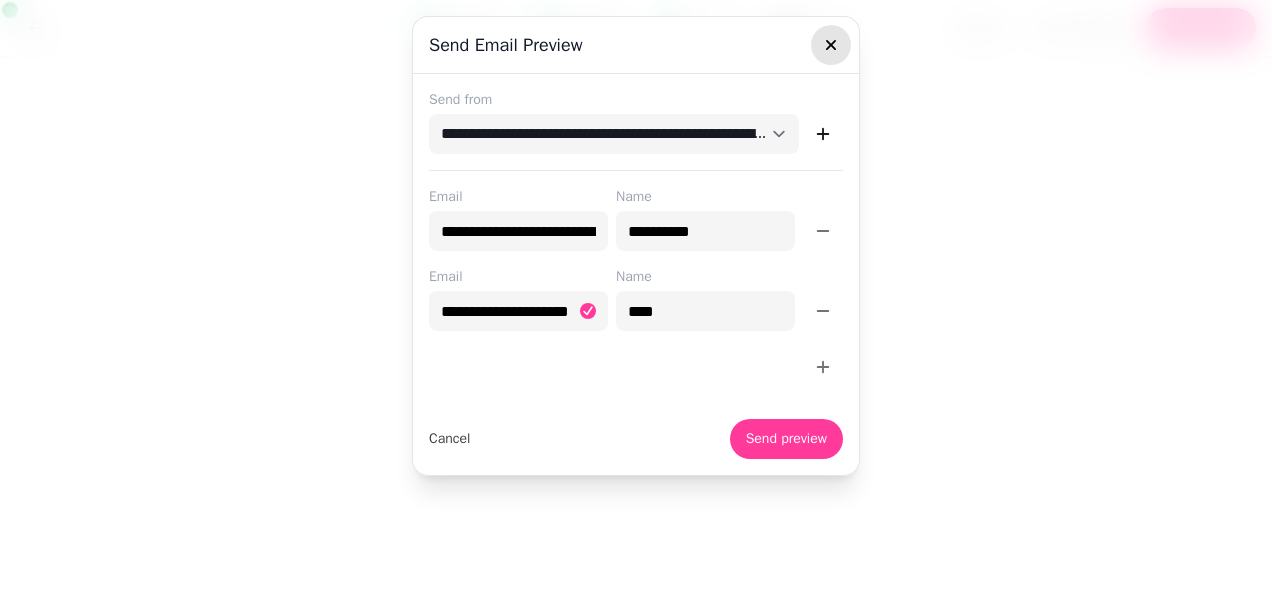 click at bounding box center (831, 45) 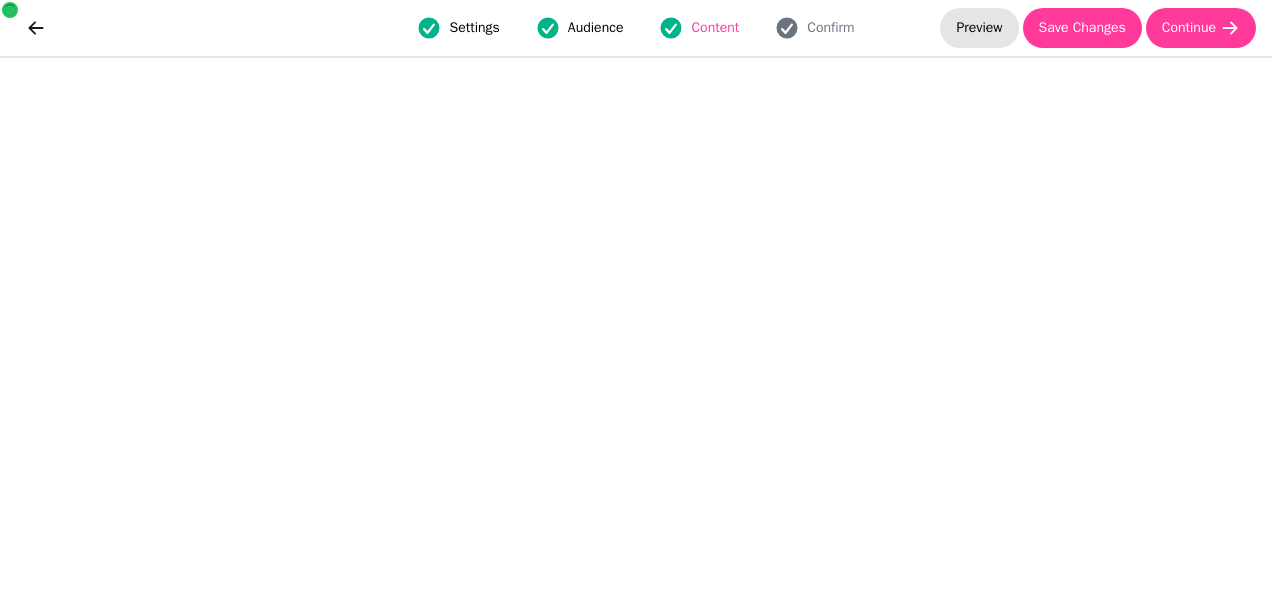 click on "Preview" at bounding box center (979, 28) 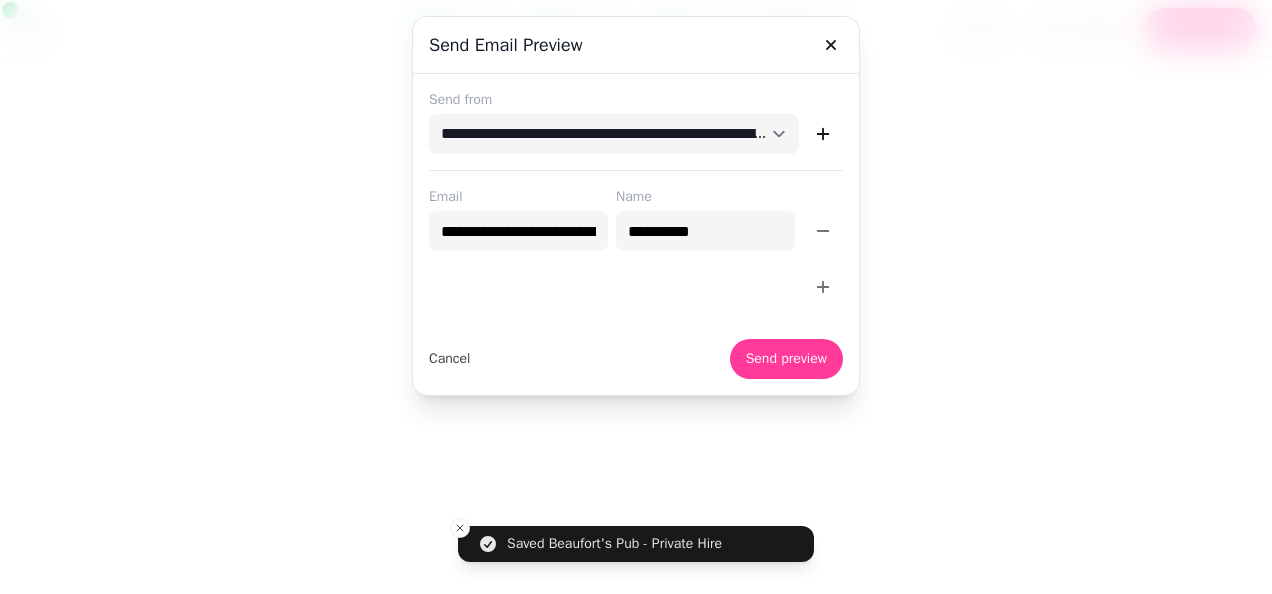 click 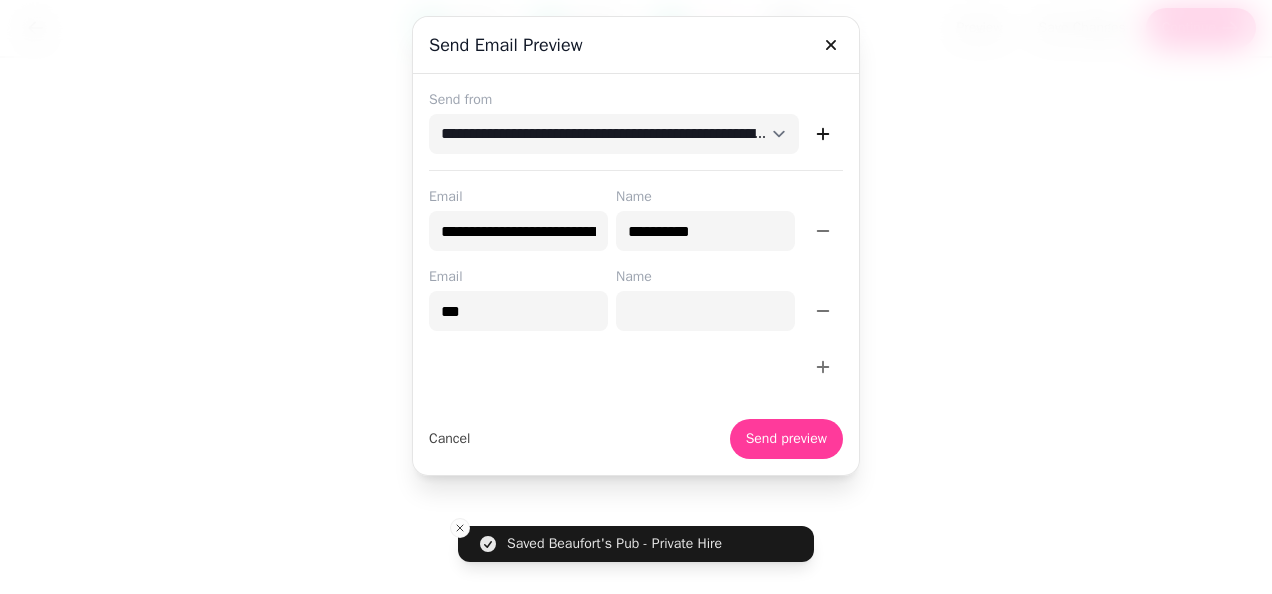type on "**********" 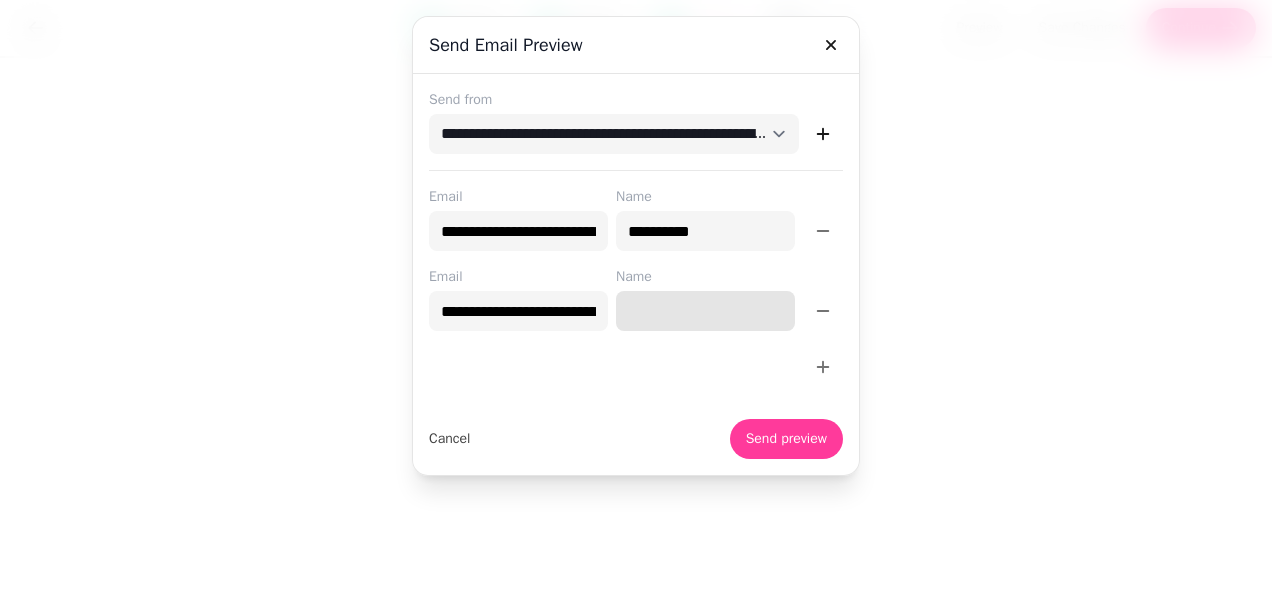 click on "Name" at bounding box center [705, 311] 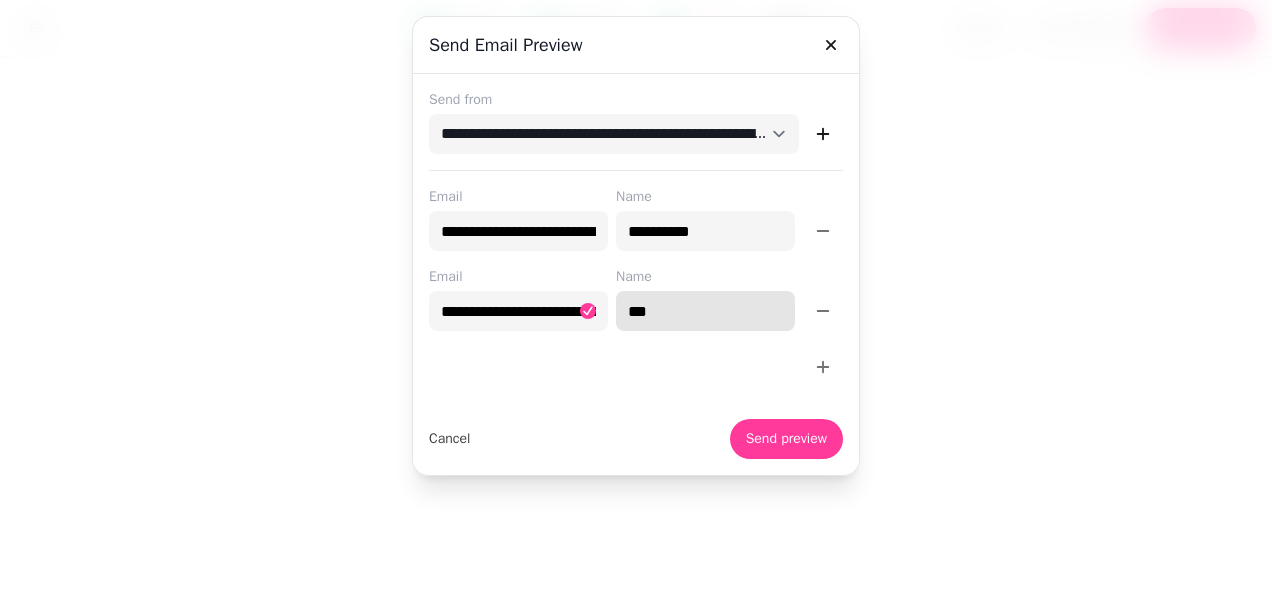 type on "***" 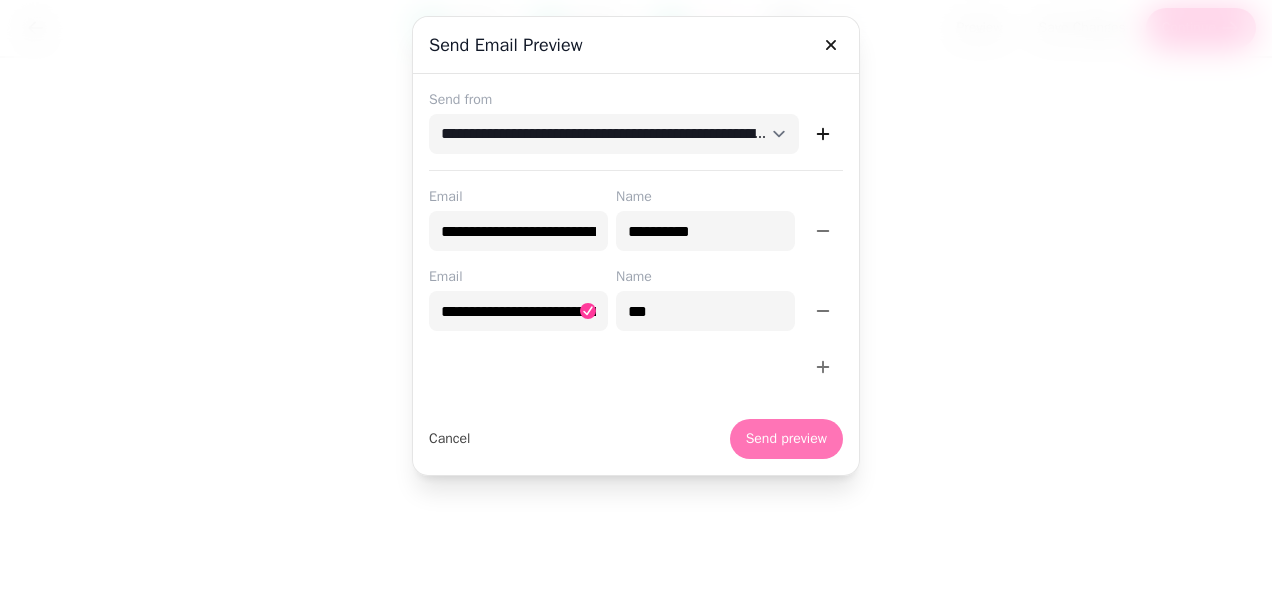 click on "Send preview" at bounding box center (786, 439) 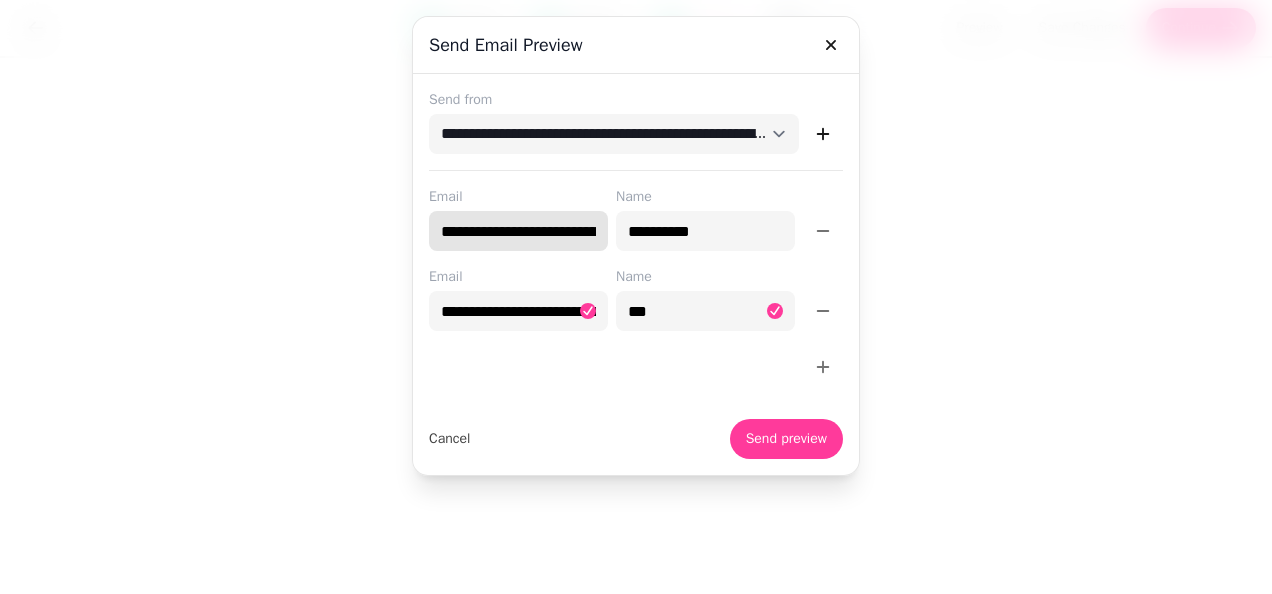 click on "**********" at bounding box center (518, 231) 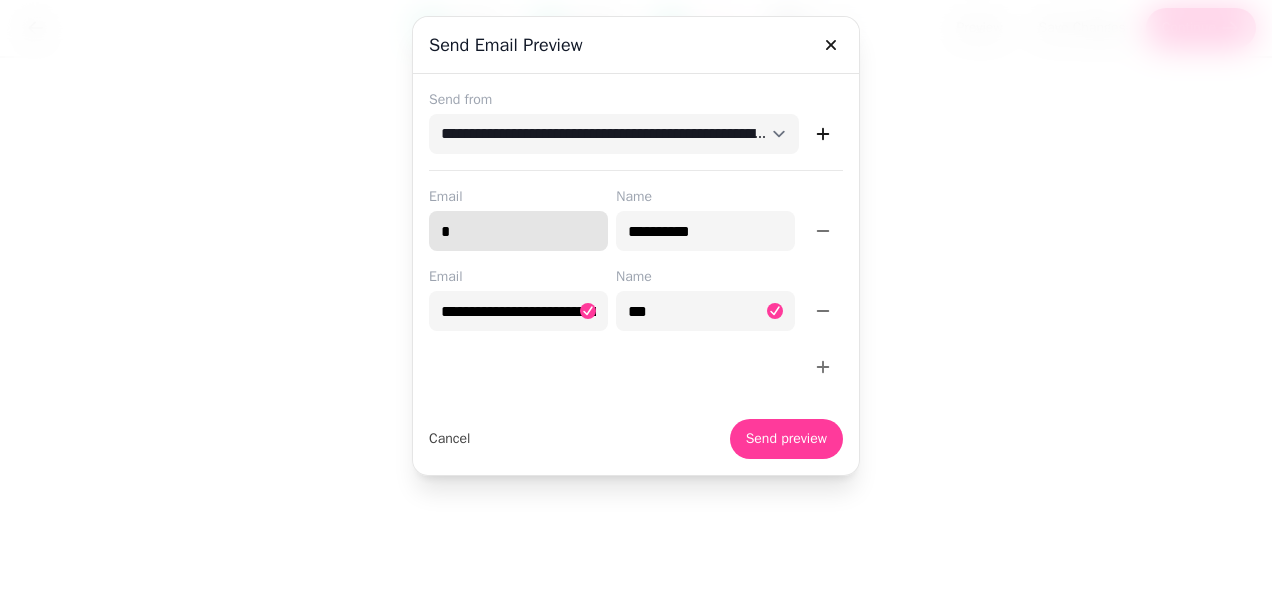 scroll, scrollTop: 0, scrollLeft: 0, axis: both 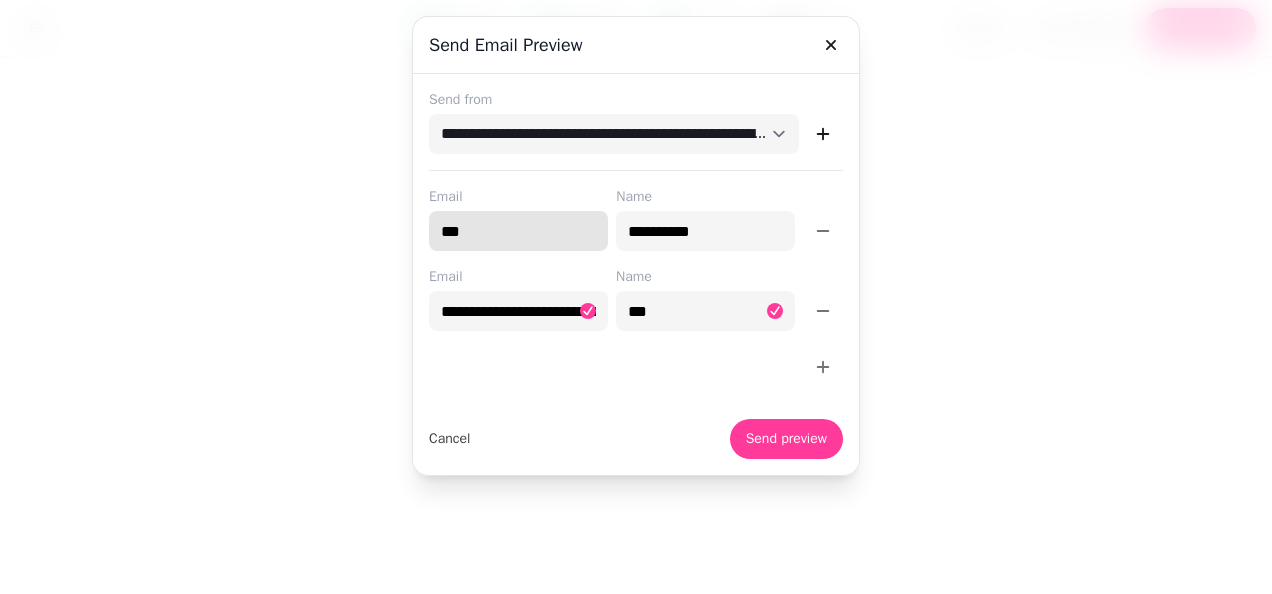 type on "**********" 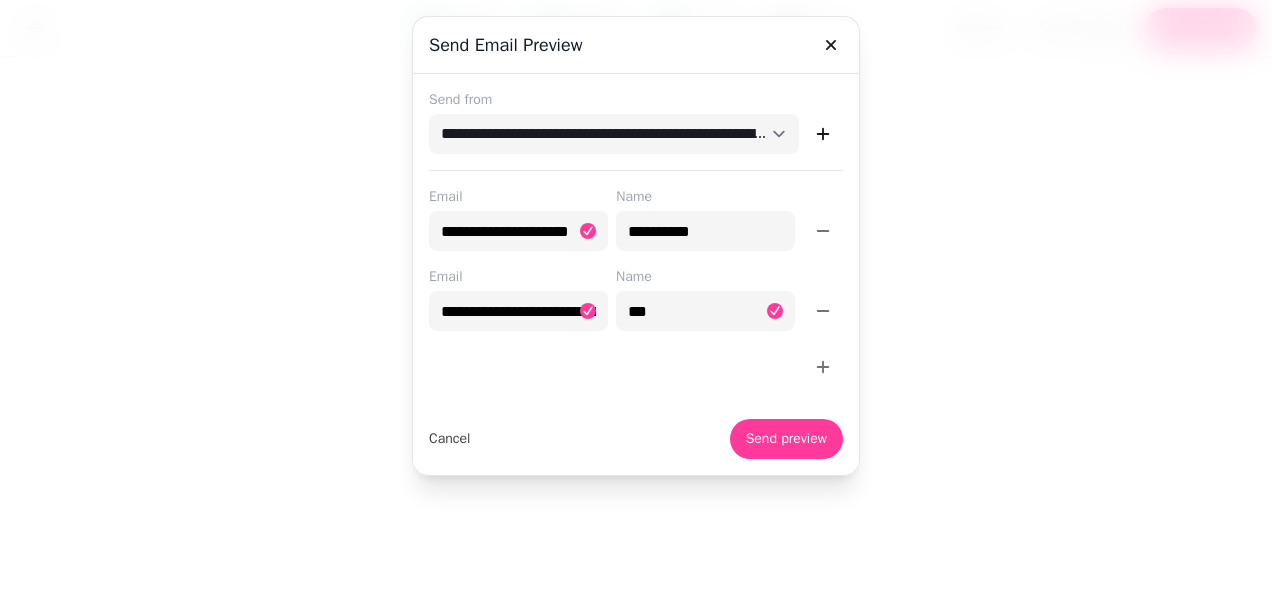 click 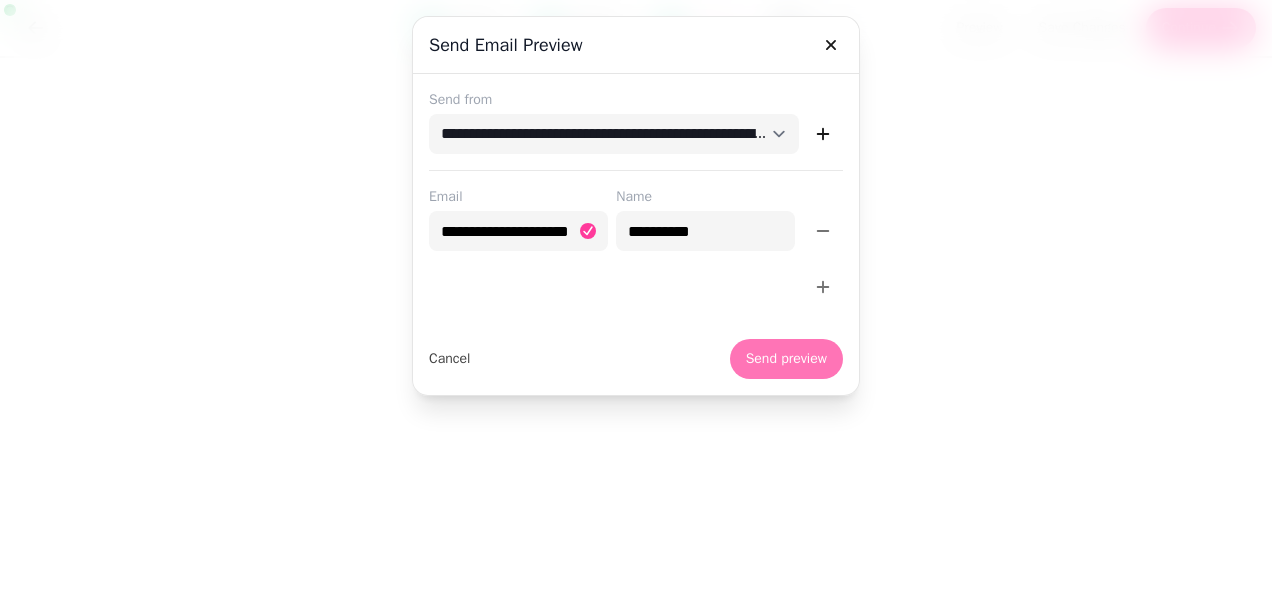 click on "Send preview" at bounding box center (786, 359) 